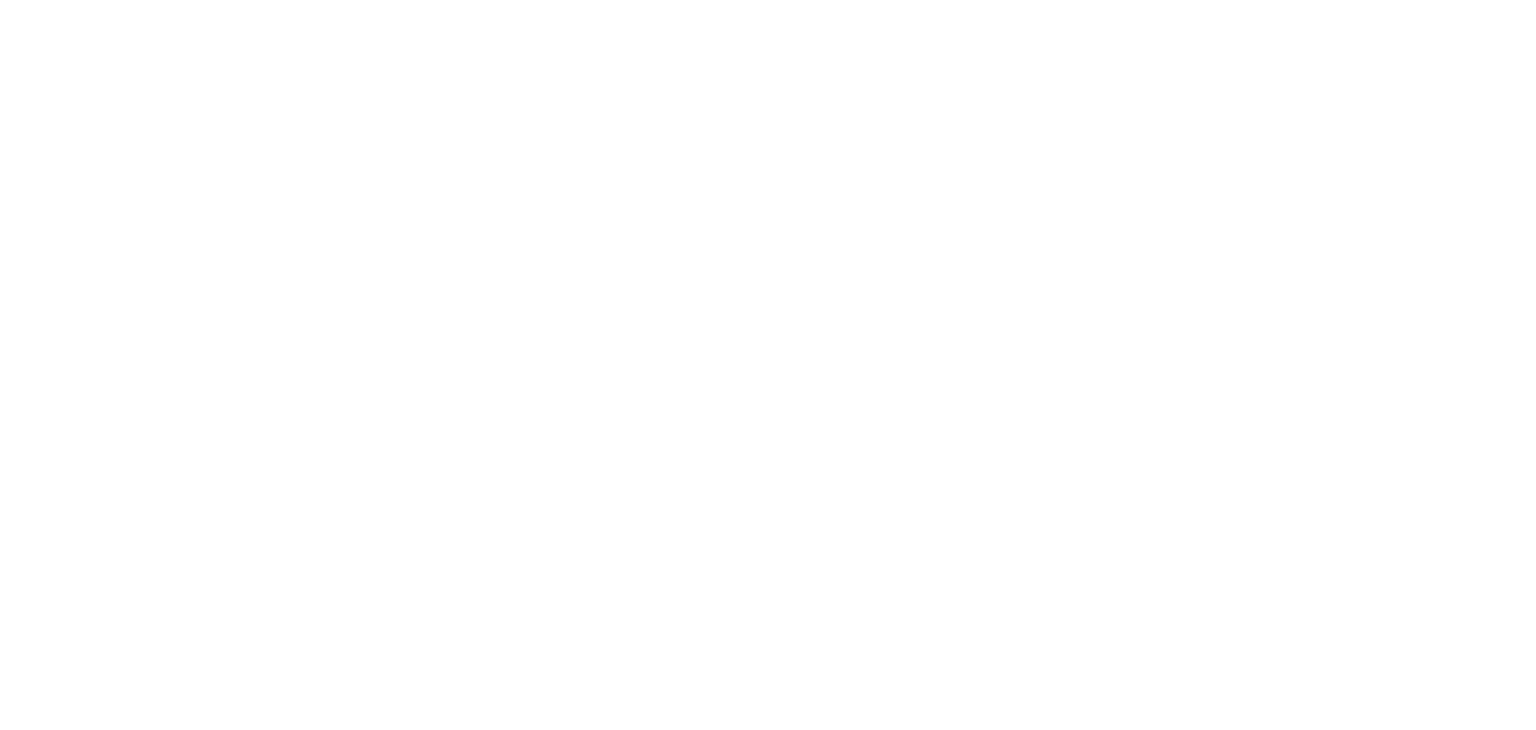 scroll, scrollTop: 0, scrollLeft: 0, axis: both 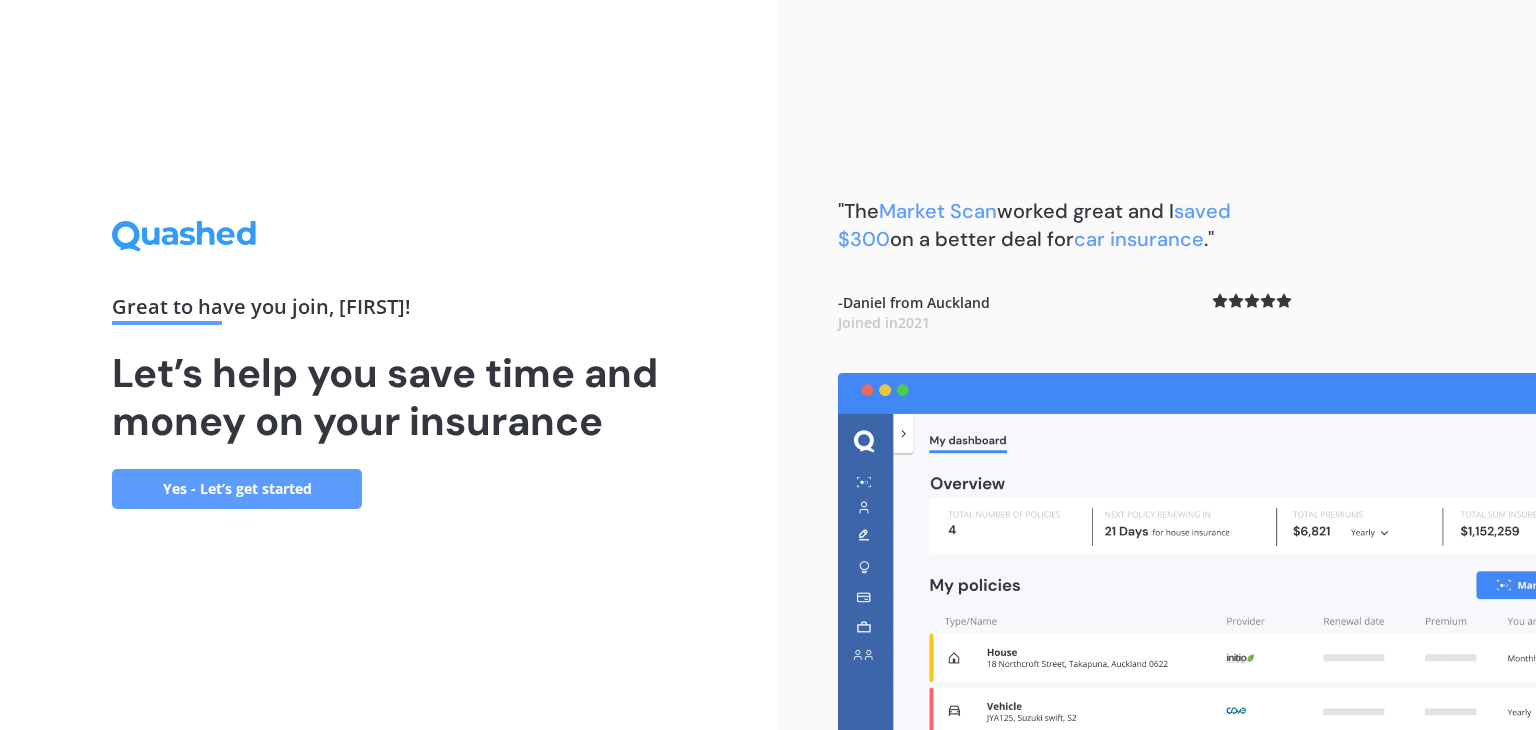 click on "Yes - Let’s get started" at bounding box center [237, 489] 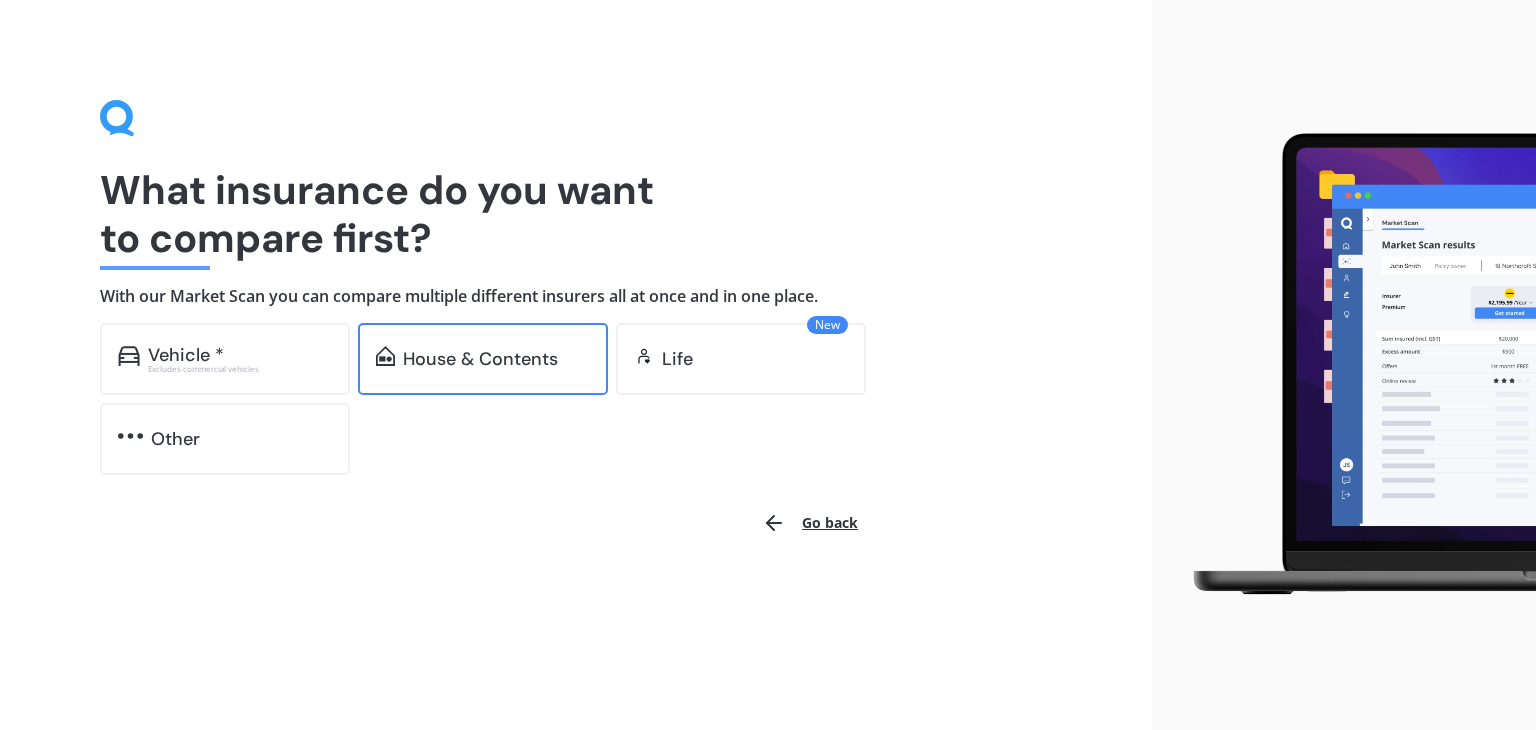 click on "House & Contents" at bounding box center (186, 355) 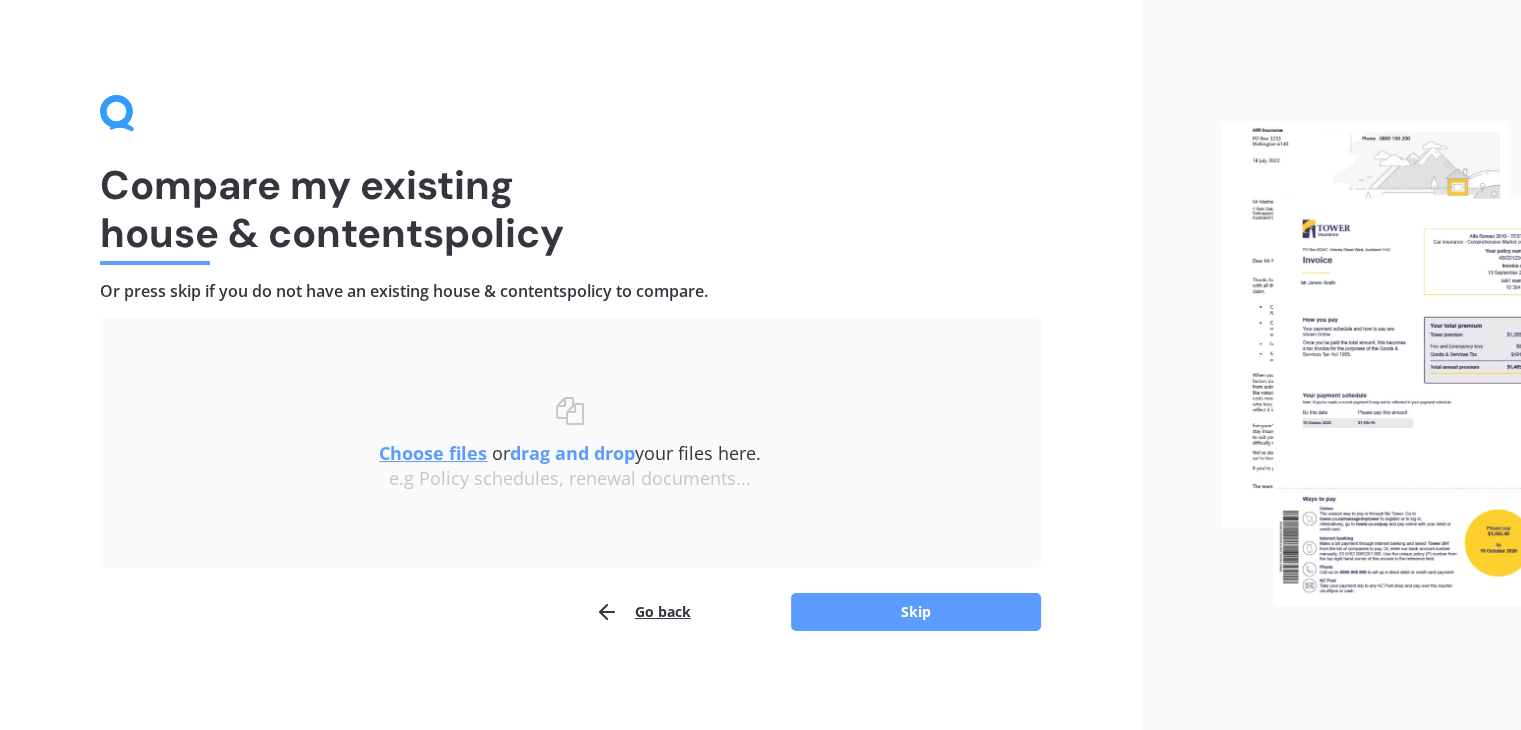 scroll, scrollTop: 7, scrollLeft: 0, axis: vertical 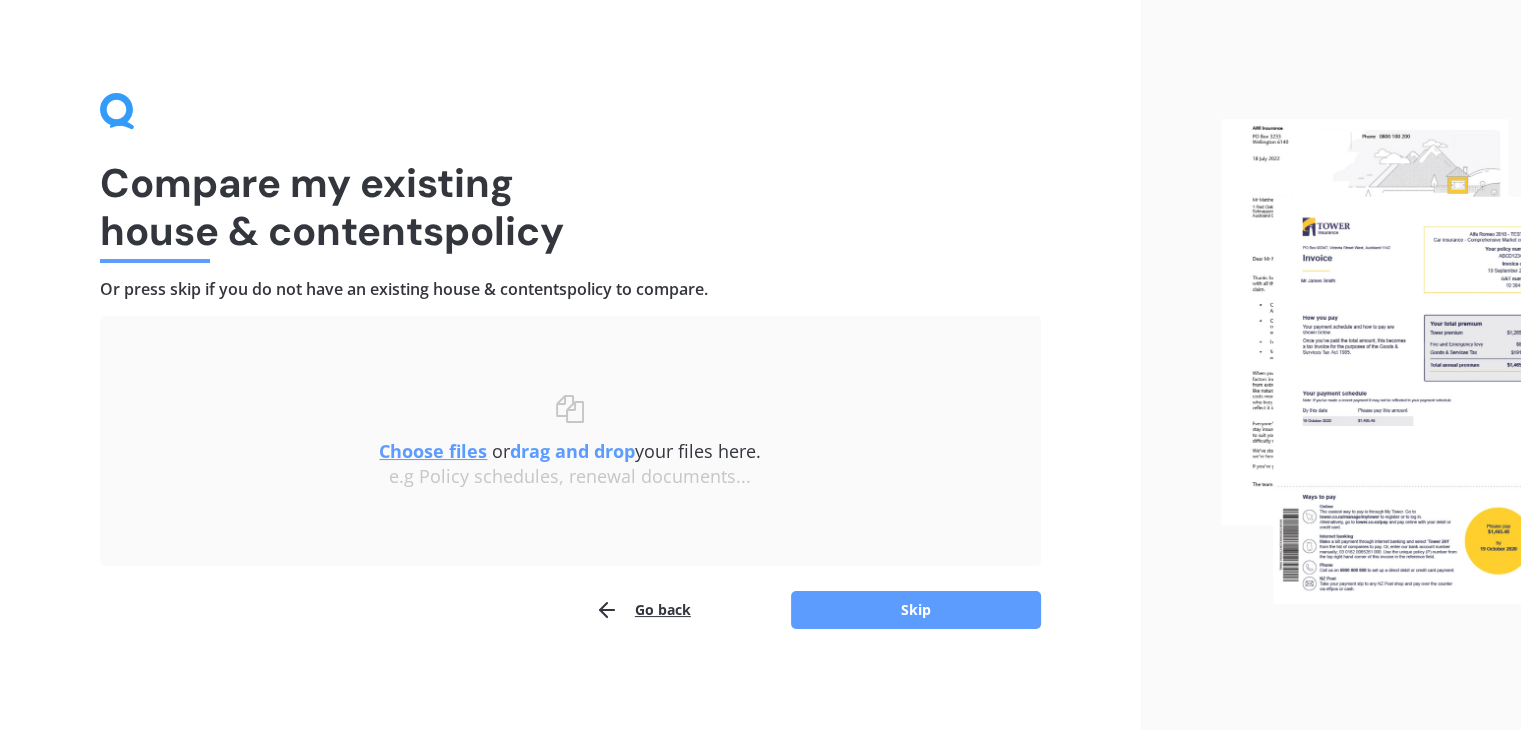 click on "Choose files" at bounding box center (433, 451) 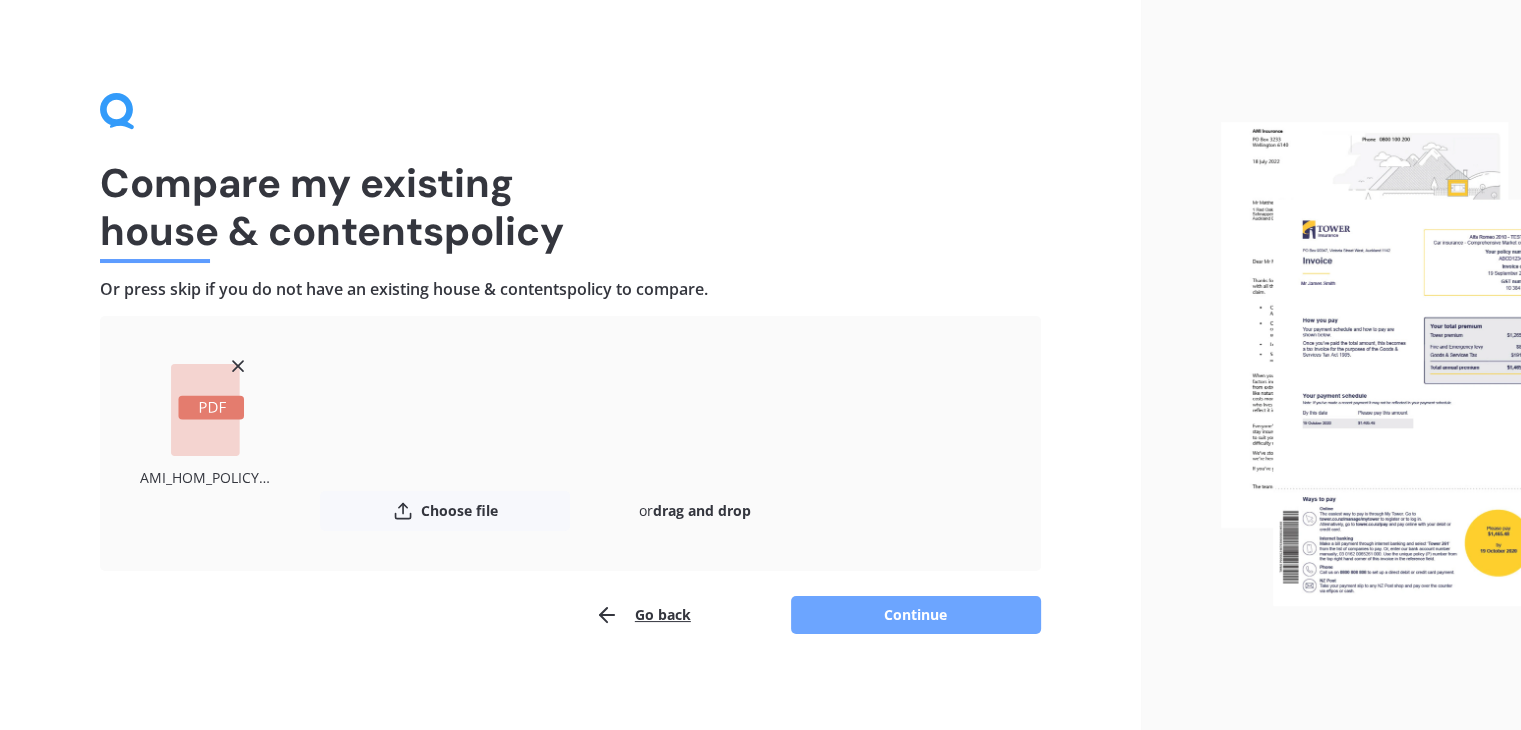 click on "Continue" at bounding box center (916, 615) 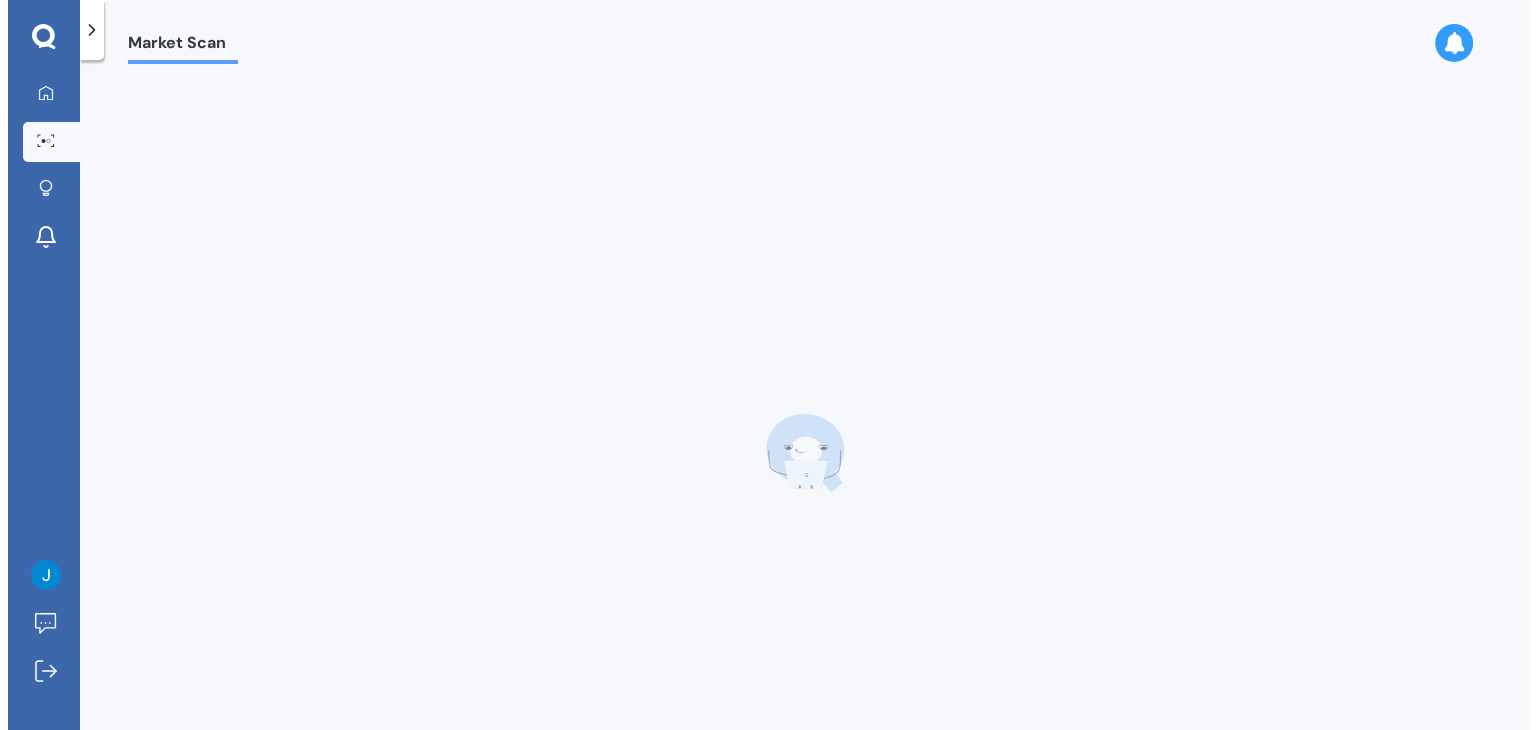 scroll, scrollTop: 0, scrollLeft: 0, axis: both 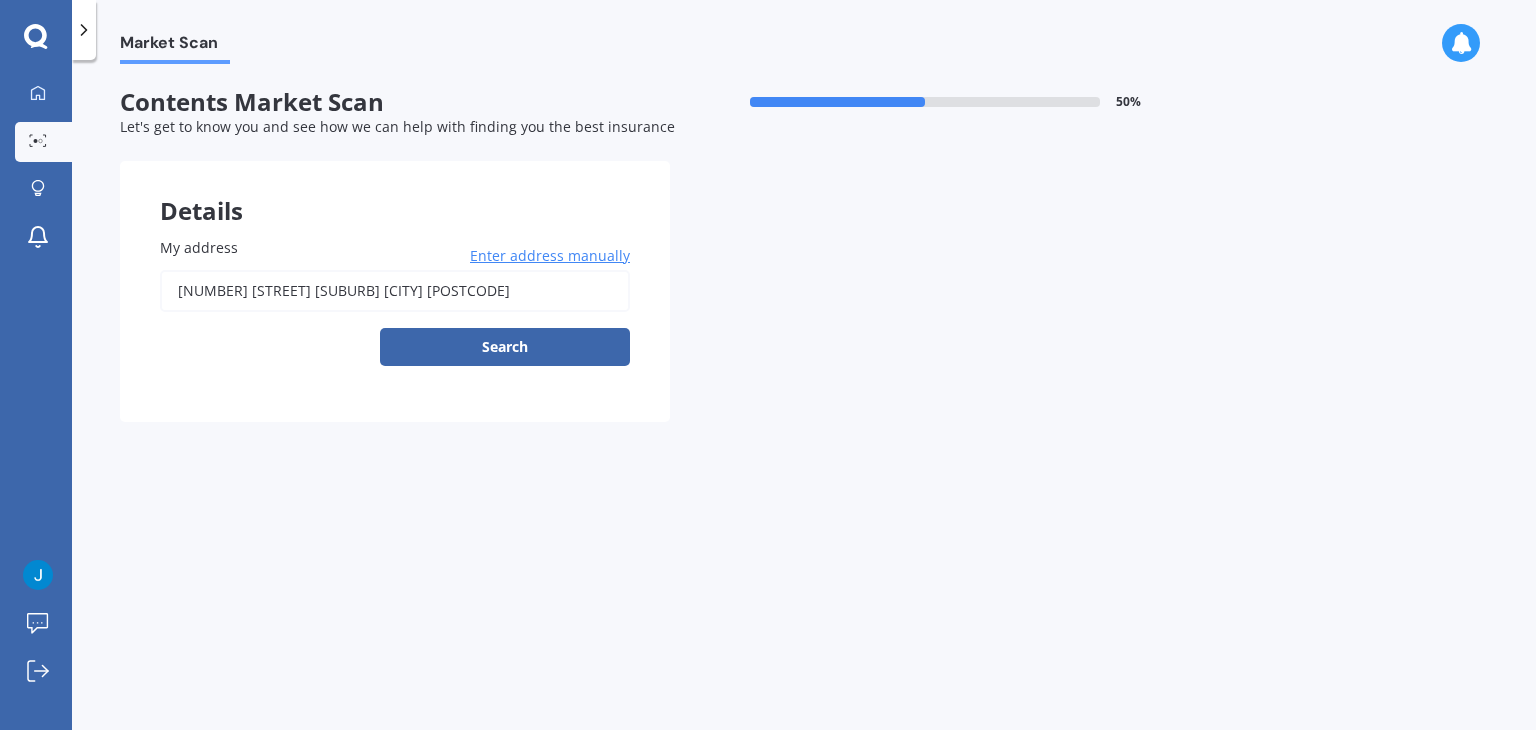 click on "Search" at bounding box center (505, 347) 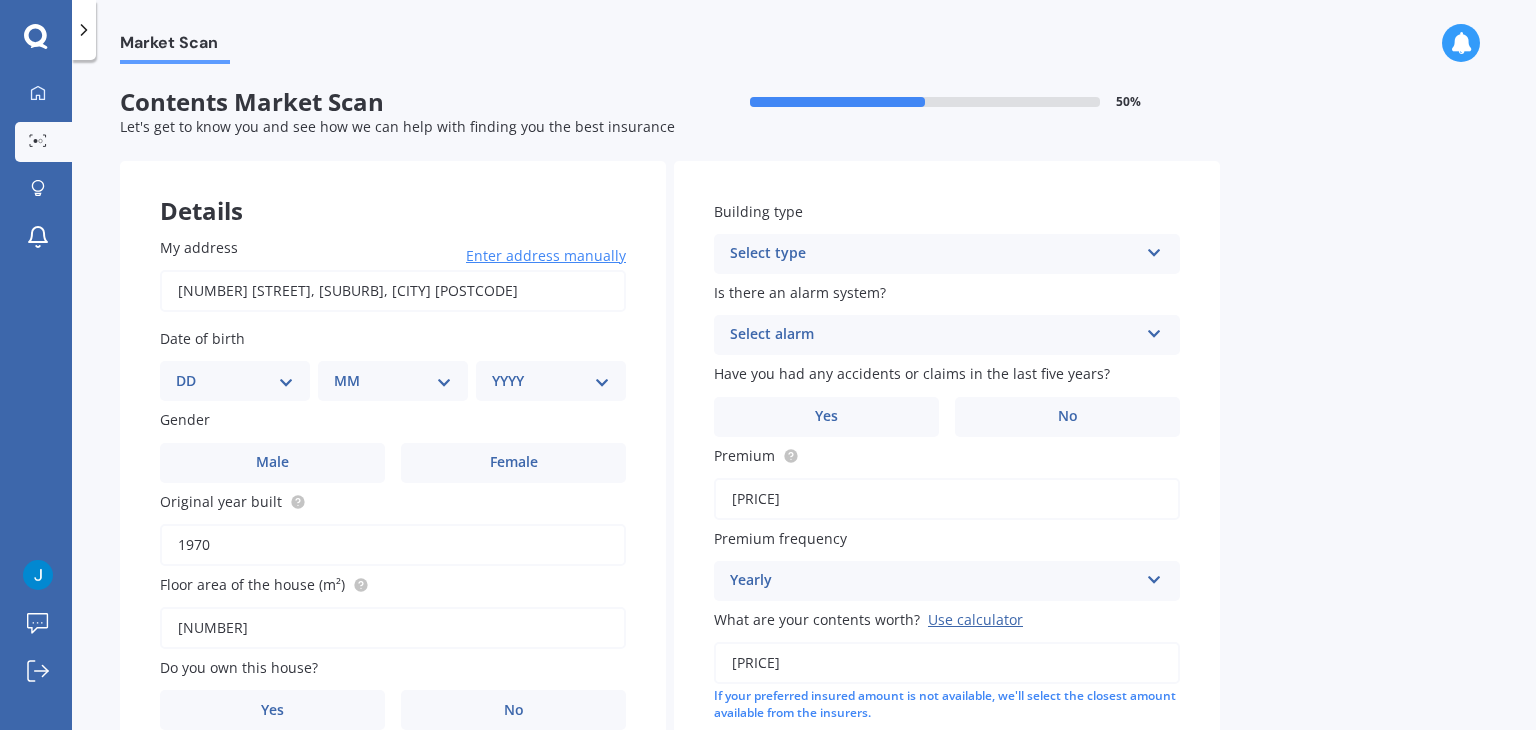click on "DD 01 02 03 04 05 06 07 08 09 10 11 12 13 14 15 16 17 18 19 20 21 22 23 24 25 26 27 28 29 30 31" at bounding box center [235, 381] 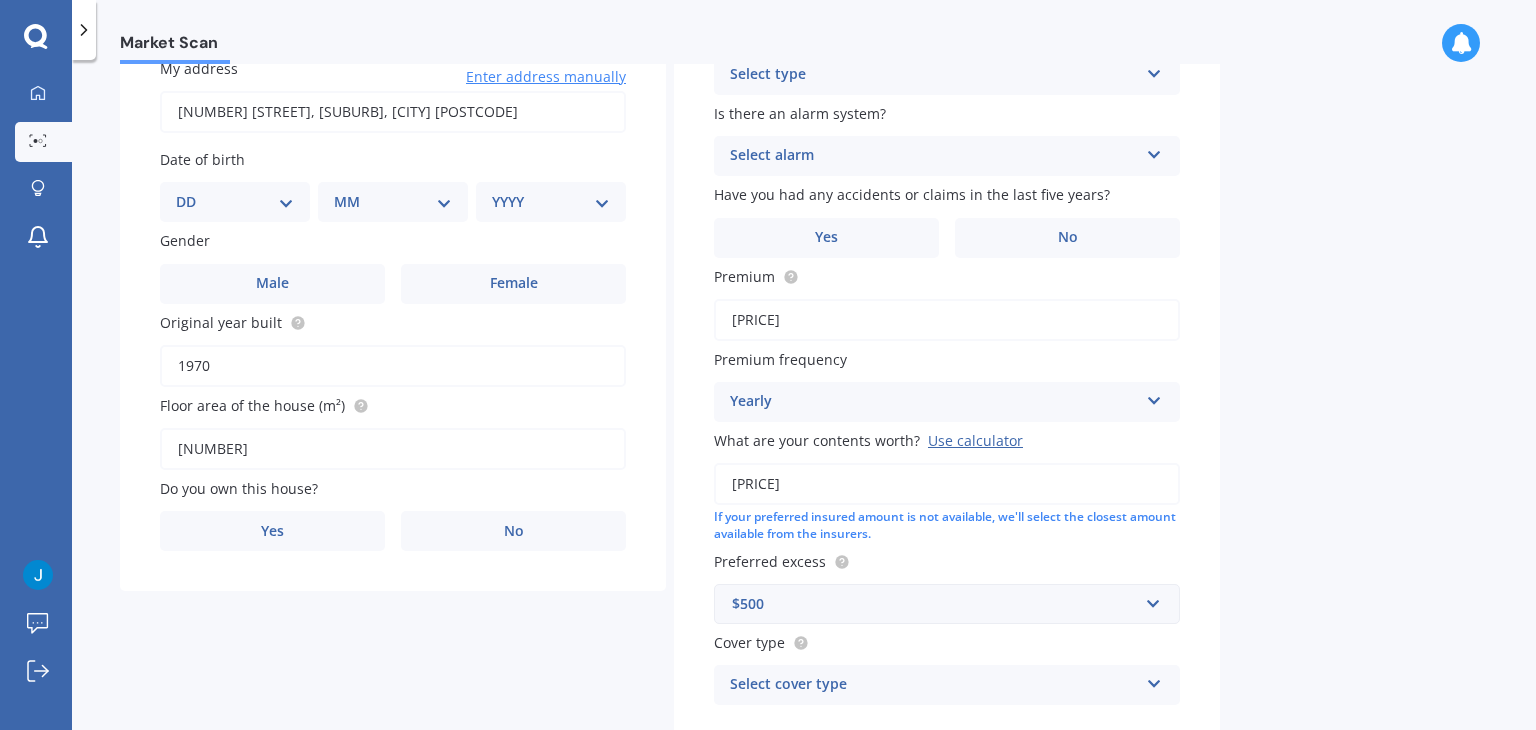scroll, scrollTop: 200, scrollLeft: 0, axis: vertical 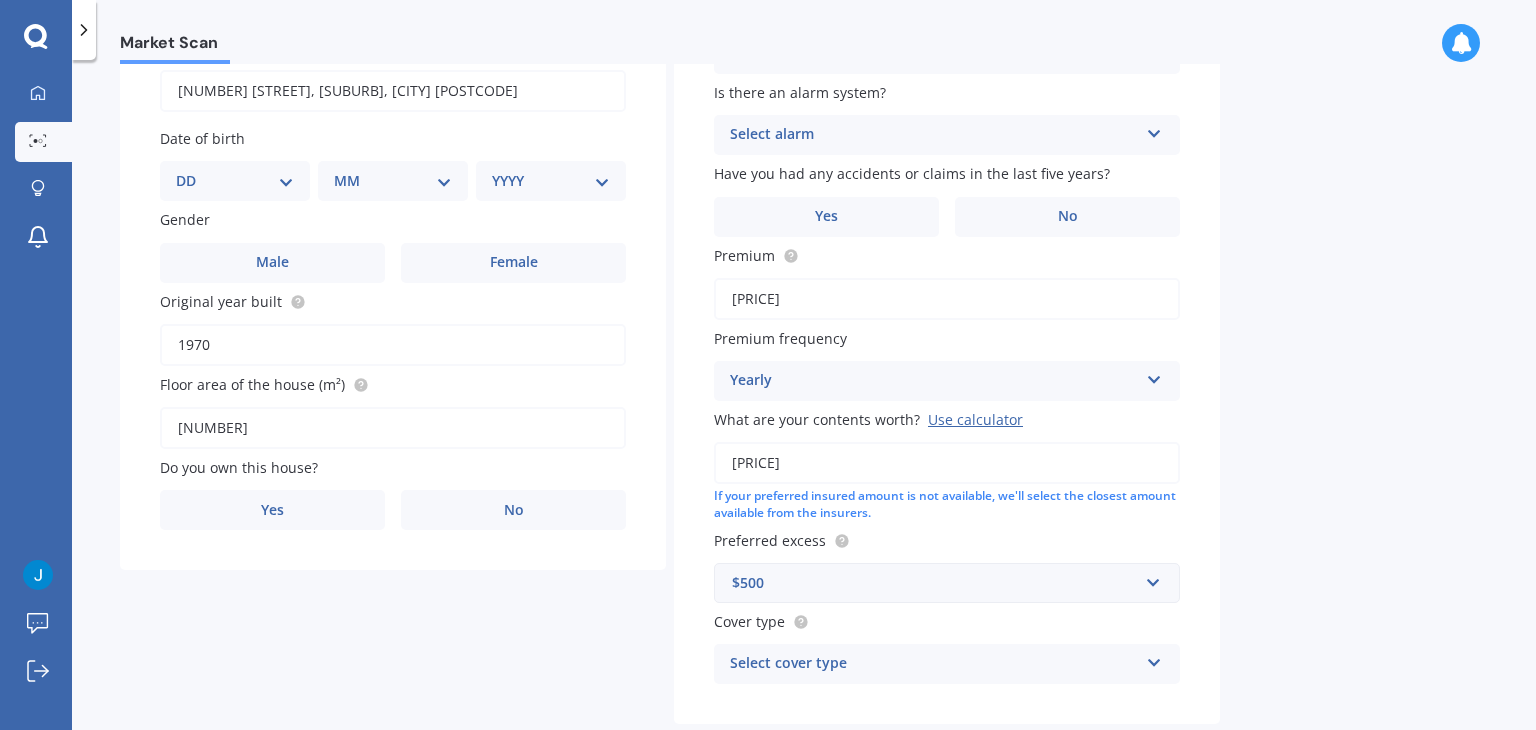 click on "DD 01 02 03 04 05 06 07 08 09 10 11 12 13 14 15 16 17 18 19 20 21 22 23 24 25 26 27 28 29 30 31" at bounding box center (235, 181) 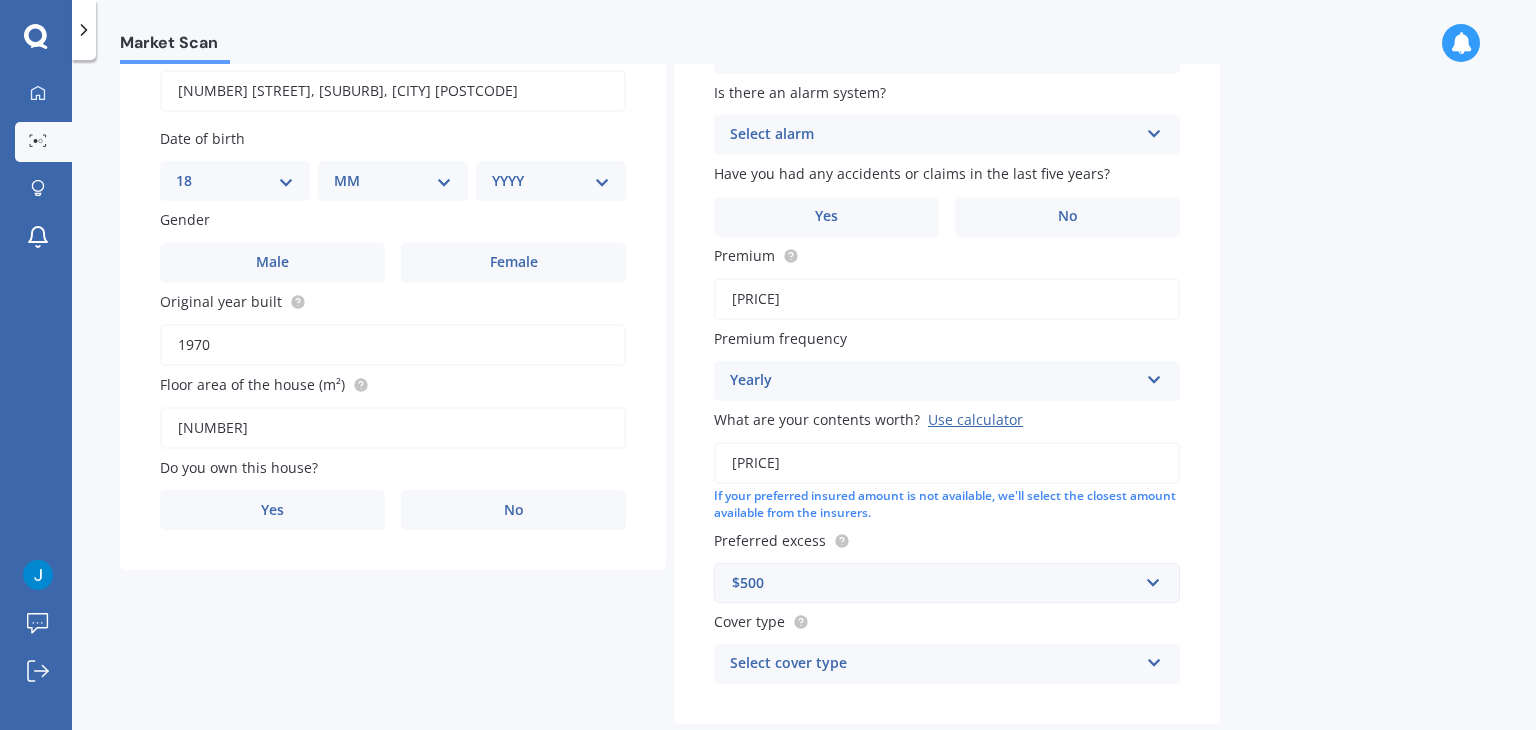 click on "DD 01 02 03 04 05 06 07 08 09 10 11 12 13 14 15 16 17 18 19 20 21 22 23 24 25 26 27 28 29 30 31" at bounding box center [235, 181] 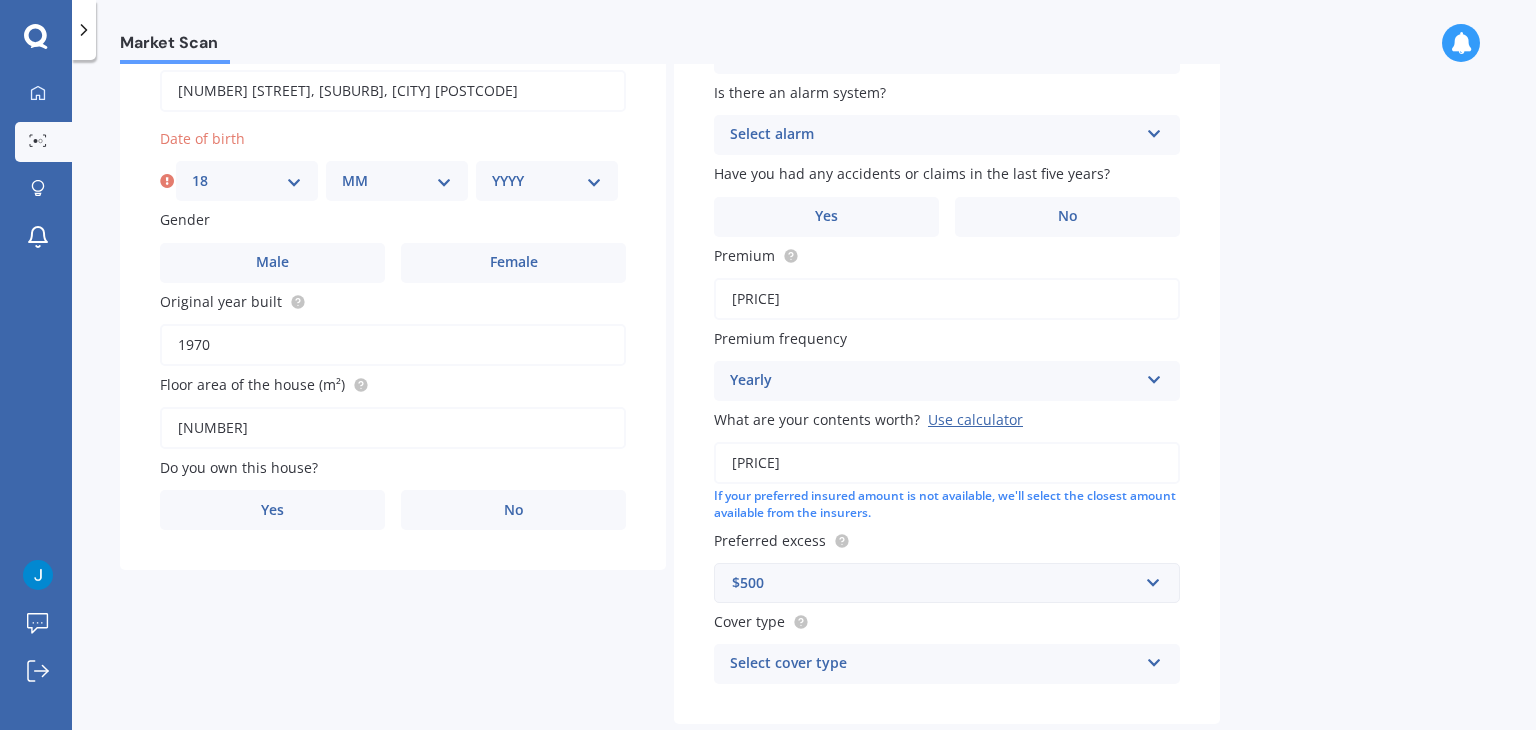 click on "MM 01 02 03 04 05 06 07 08 09 10 11 12" at bounding box center (397, 181) 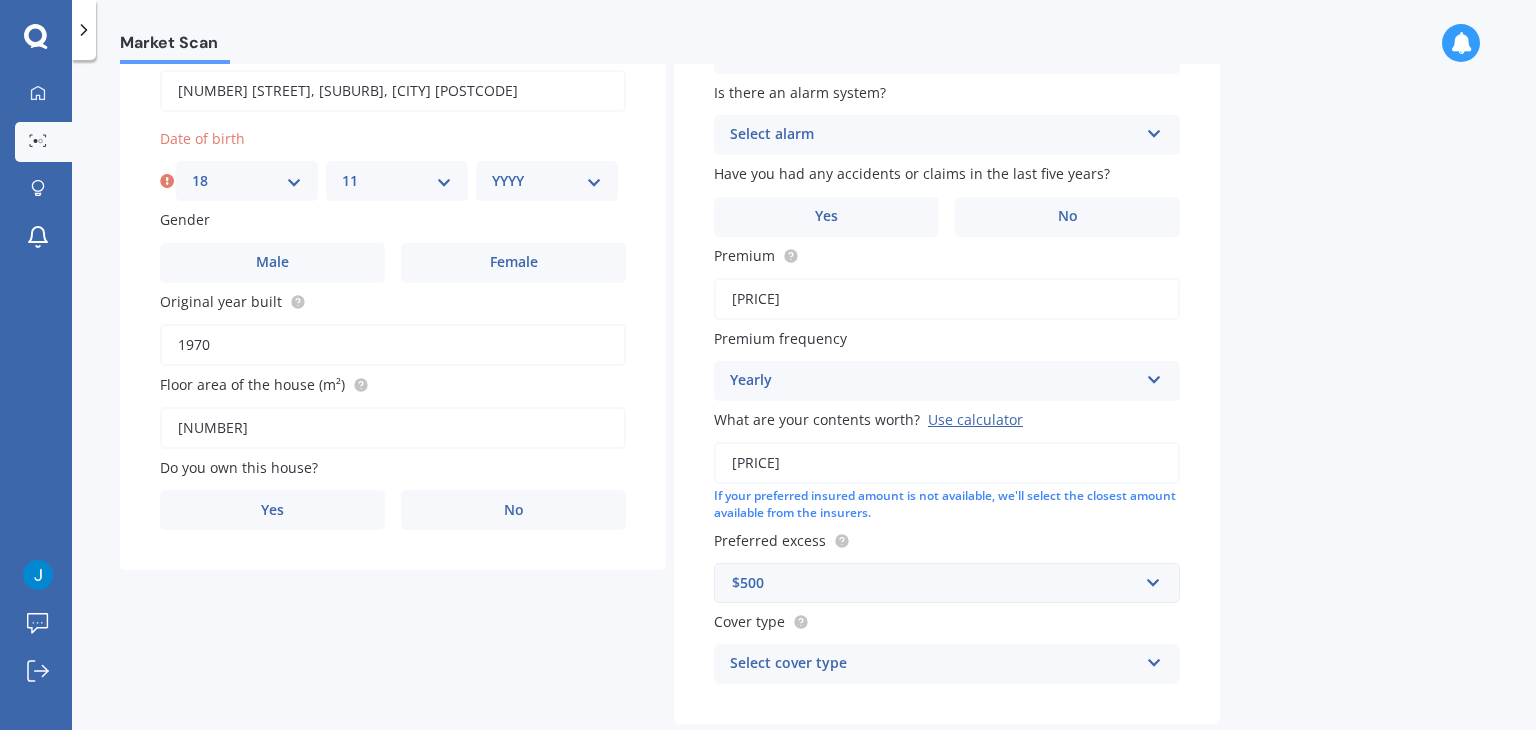 click on "MM 01 02 03 04 05 06 07 08 09 10 11 12" at bounding box center (397, 181) 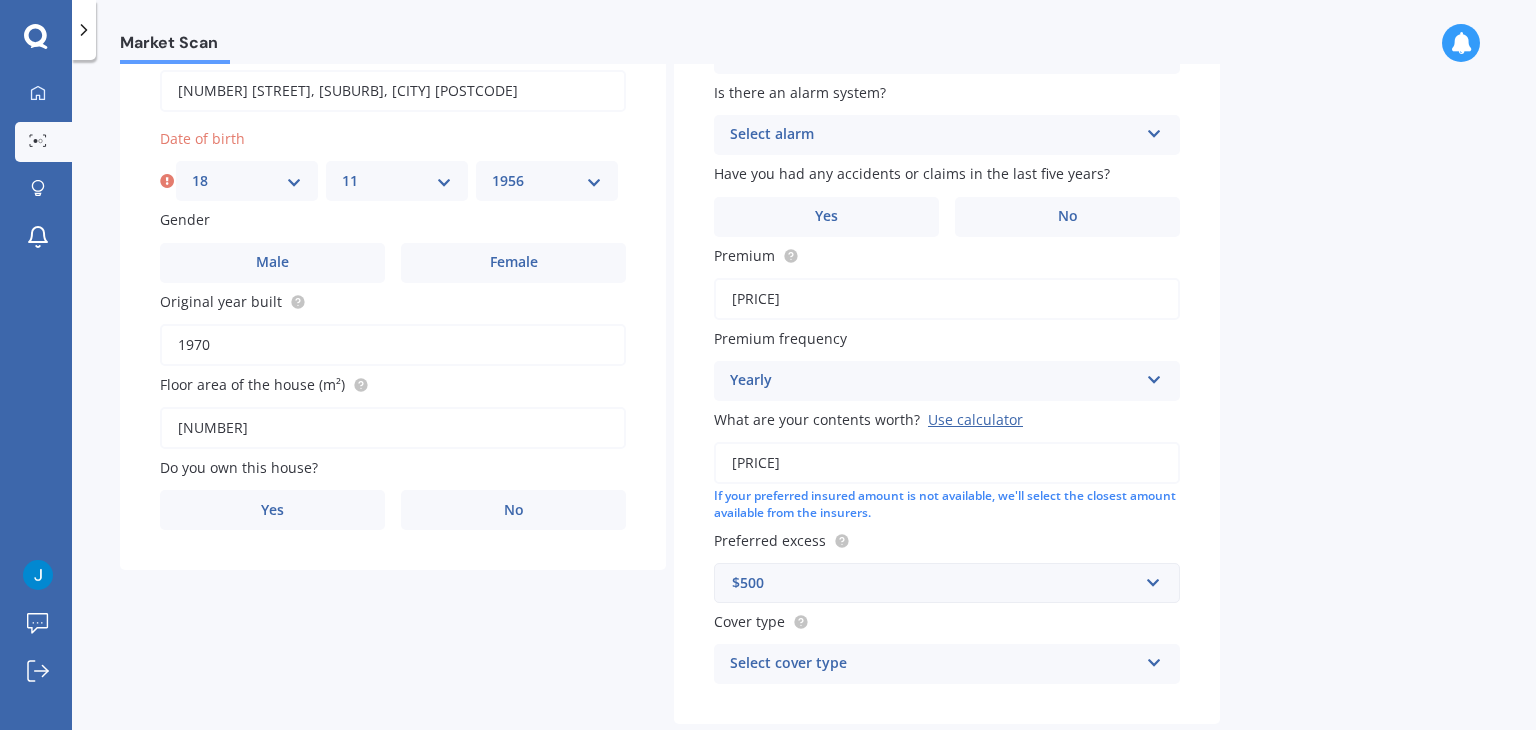 click on "YYYY 2009 2008 2007 2006 2005 2004 2003 2002 2001 2000 1999 1998 1997 1996 1995 1994 1993 1992 1991 1990 1989 1988 1987 1986 1985 1984 1983 1982 1981 1980 1979 1978 1977 1976 1975 1974 1973 1972 1971 1970 1969 1968 1967 1966 1965 1964 1963 1962 1961 1960 1959 1958 1957 1956 1955 1954 1953 1952 1951 1950 1949 1948 1947 1946 1945 1944 1943 1942 1941 1940 1939 1938 1937 1936 1935 1934 1933 1932 1931 1930 1929 1928 1927 1926 1925 1924 1923 1922 1921 1920 1919 1918 1917 1916 1915 1914 1913 1912 1911 1910" at bounding box center [547, 181] 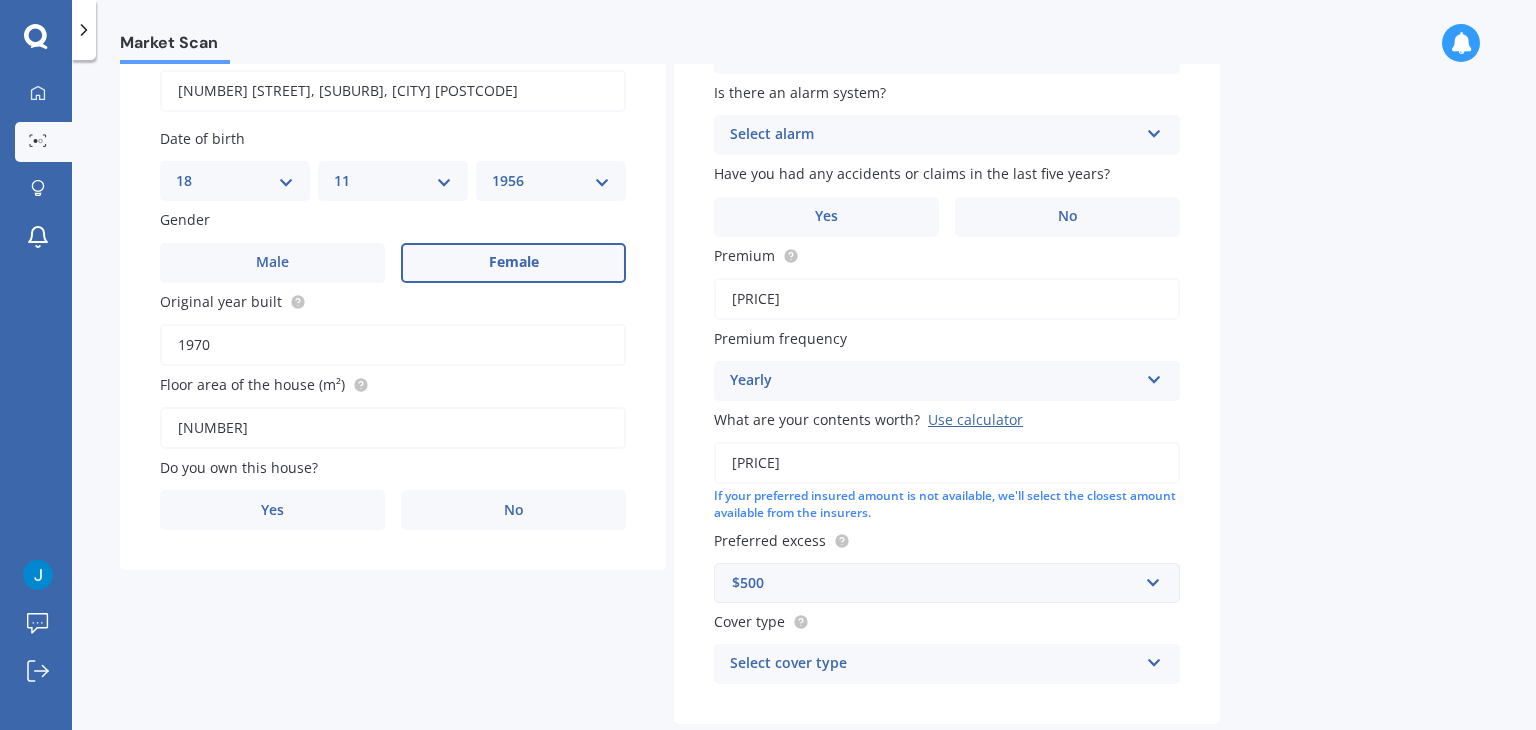 click on "Female" at bounding box center (272, 262) 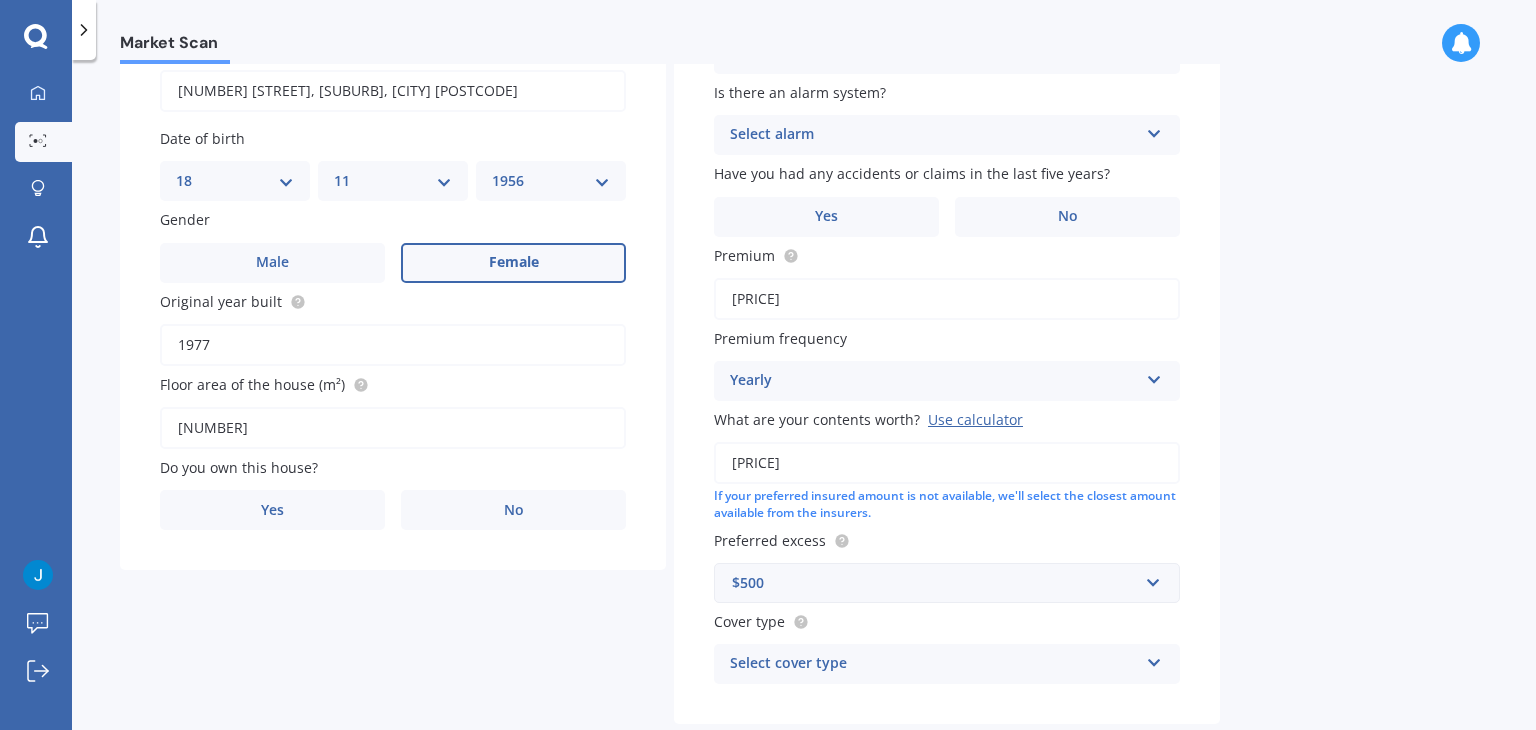 type on "1977" 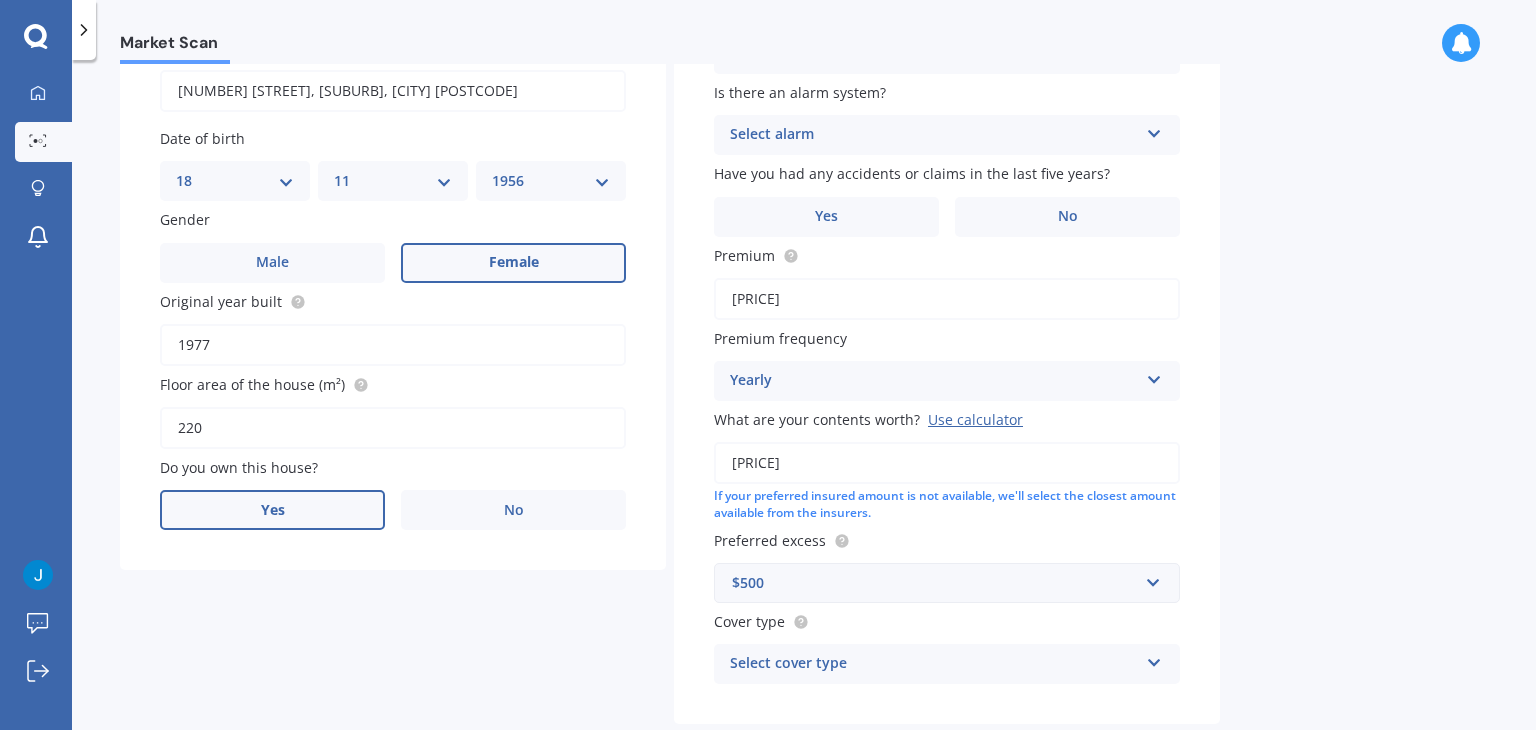 type on "220" 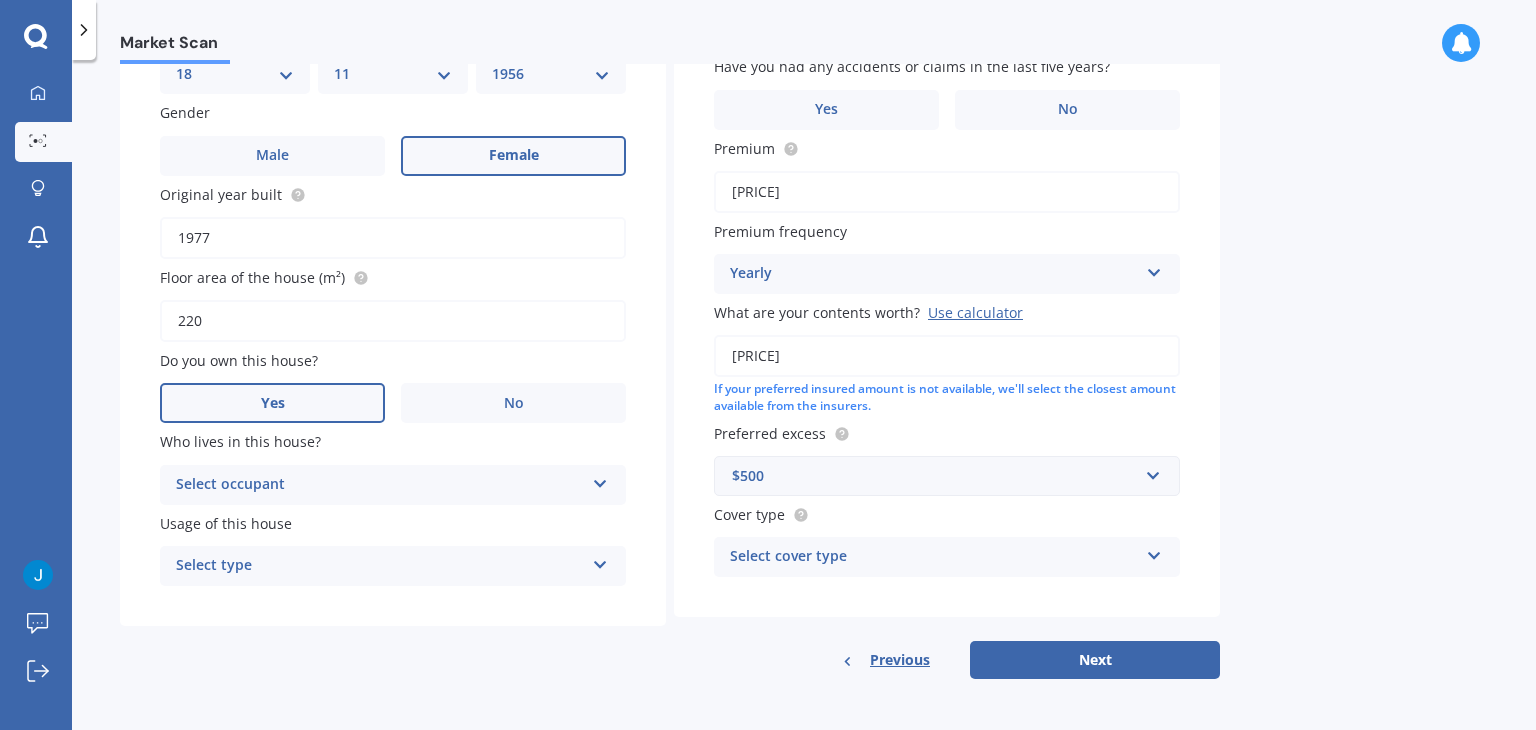 scroll, scrollTop: 308, scrollLeft: 0, axis: vertical 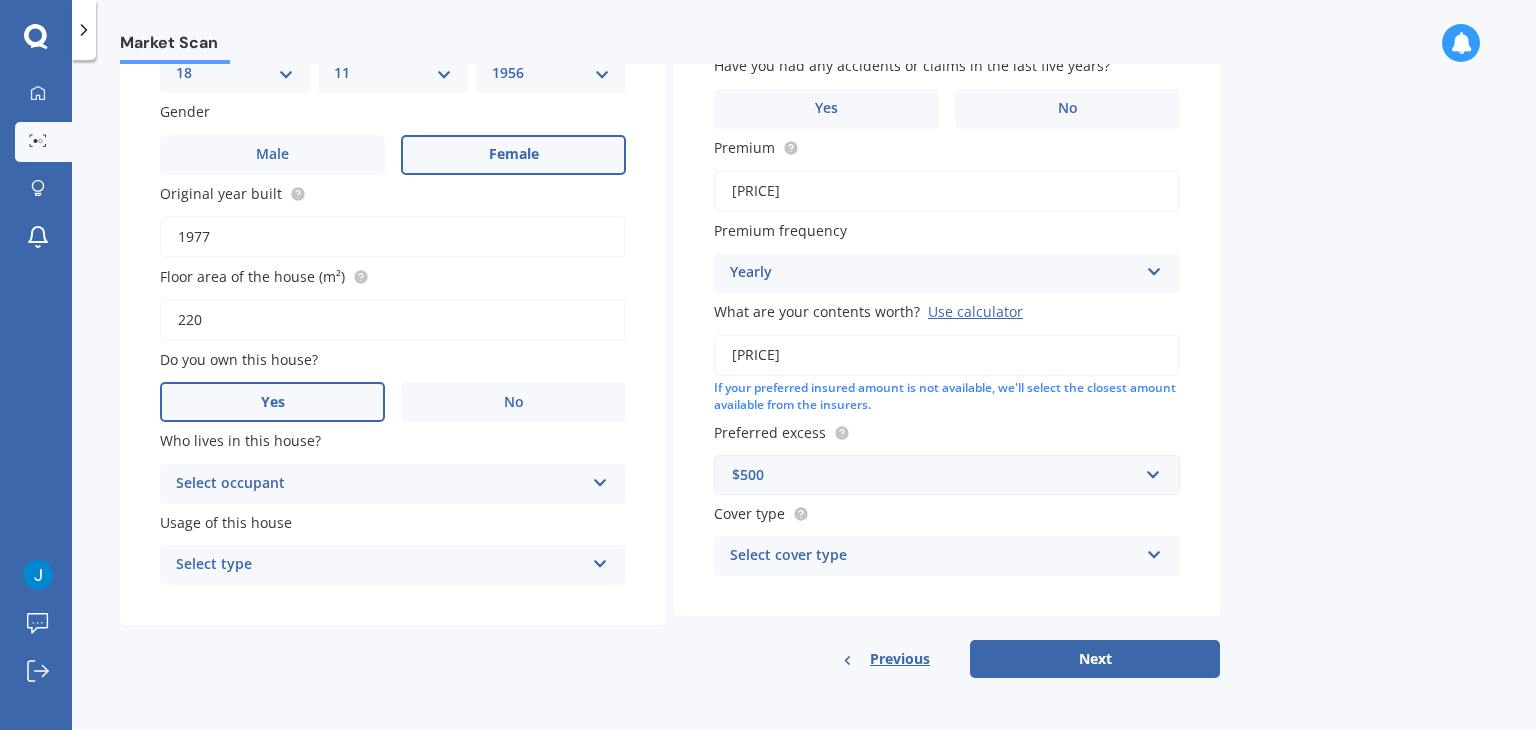 click on "Select occupant Owner" at bounding box center [393, 484] 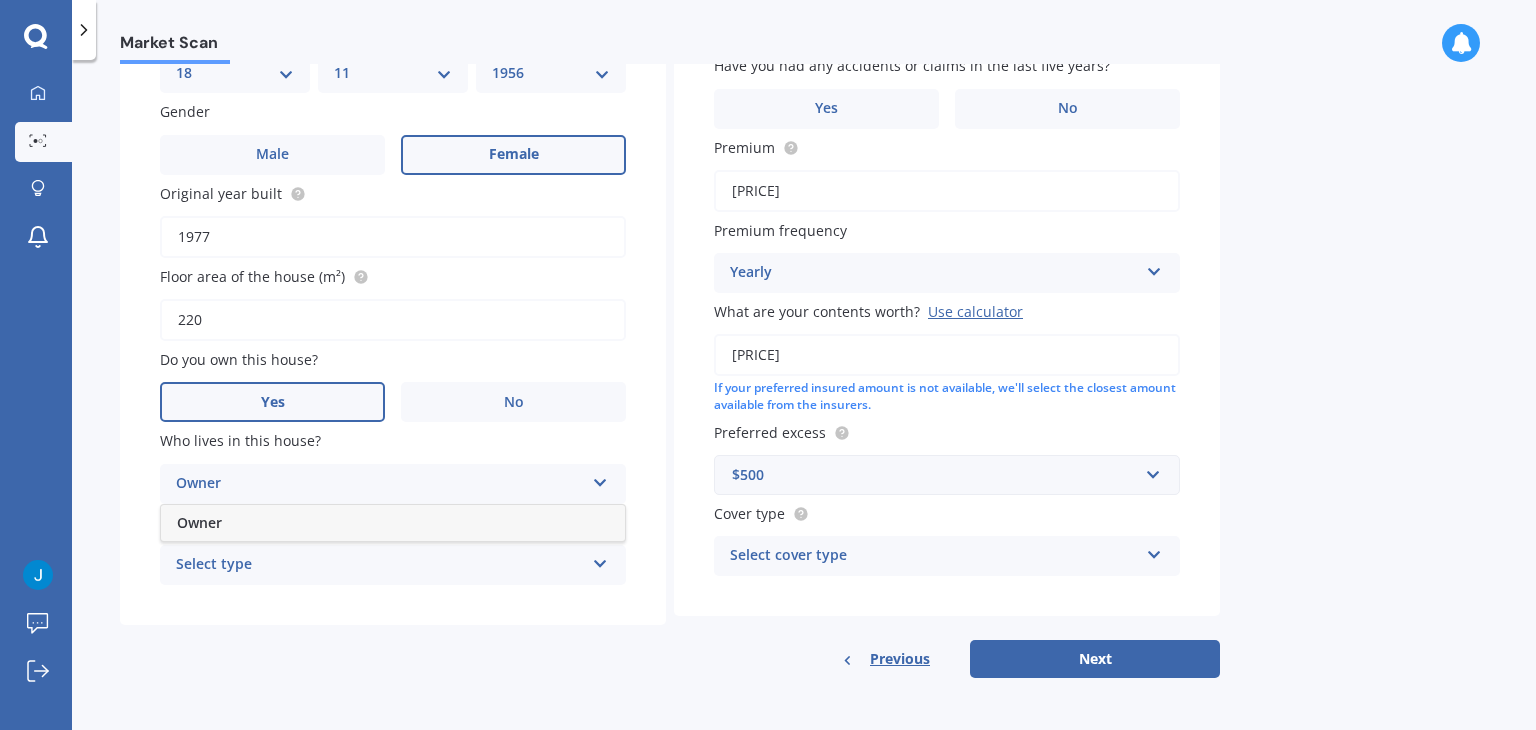 click on "Owner" at bounding box center [393, 523] 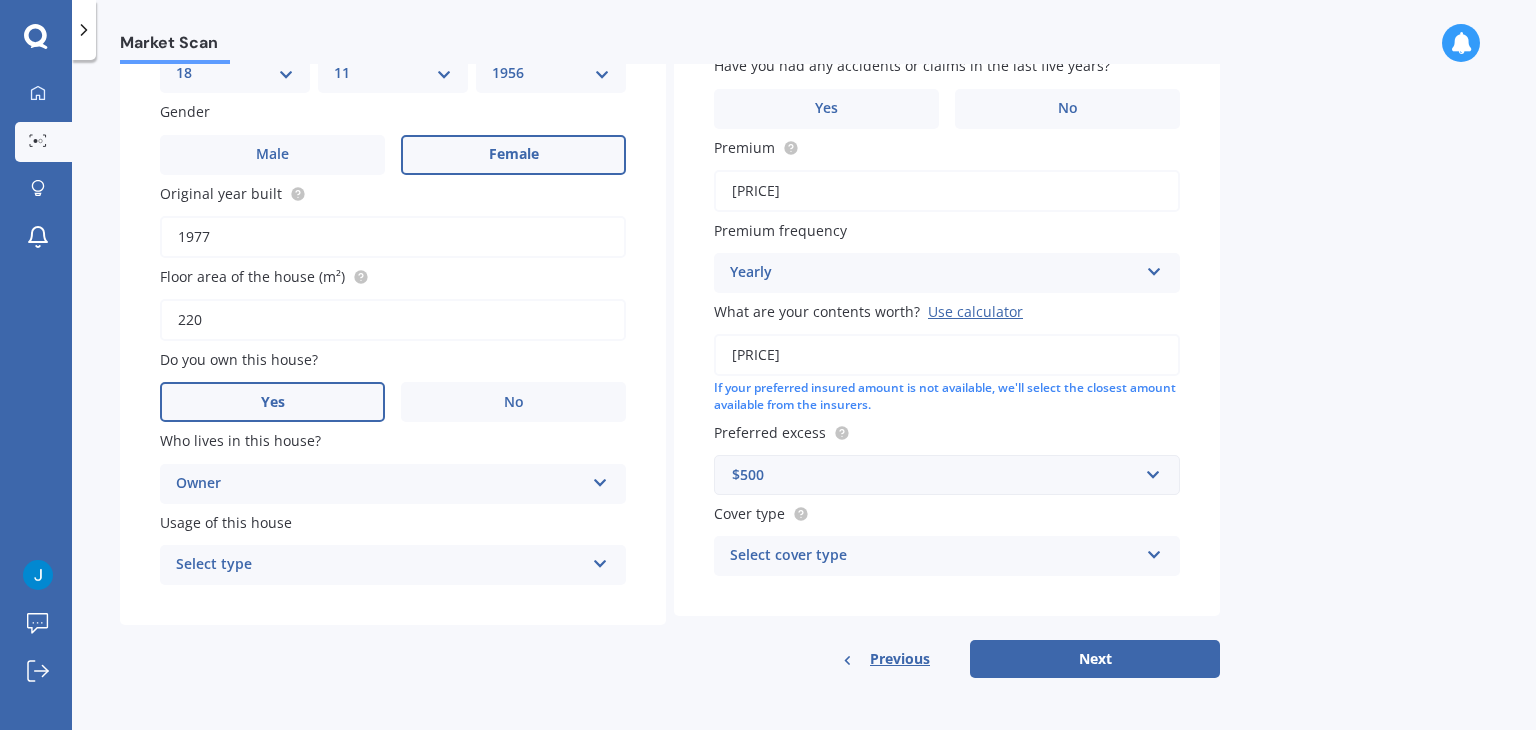 click at bounding box center (600, 479) 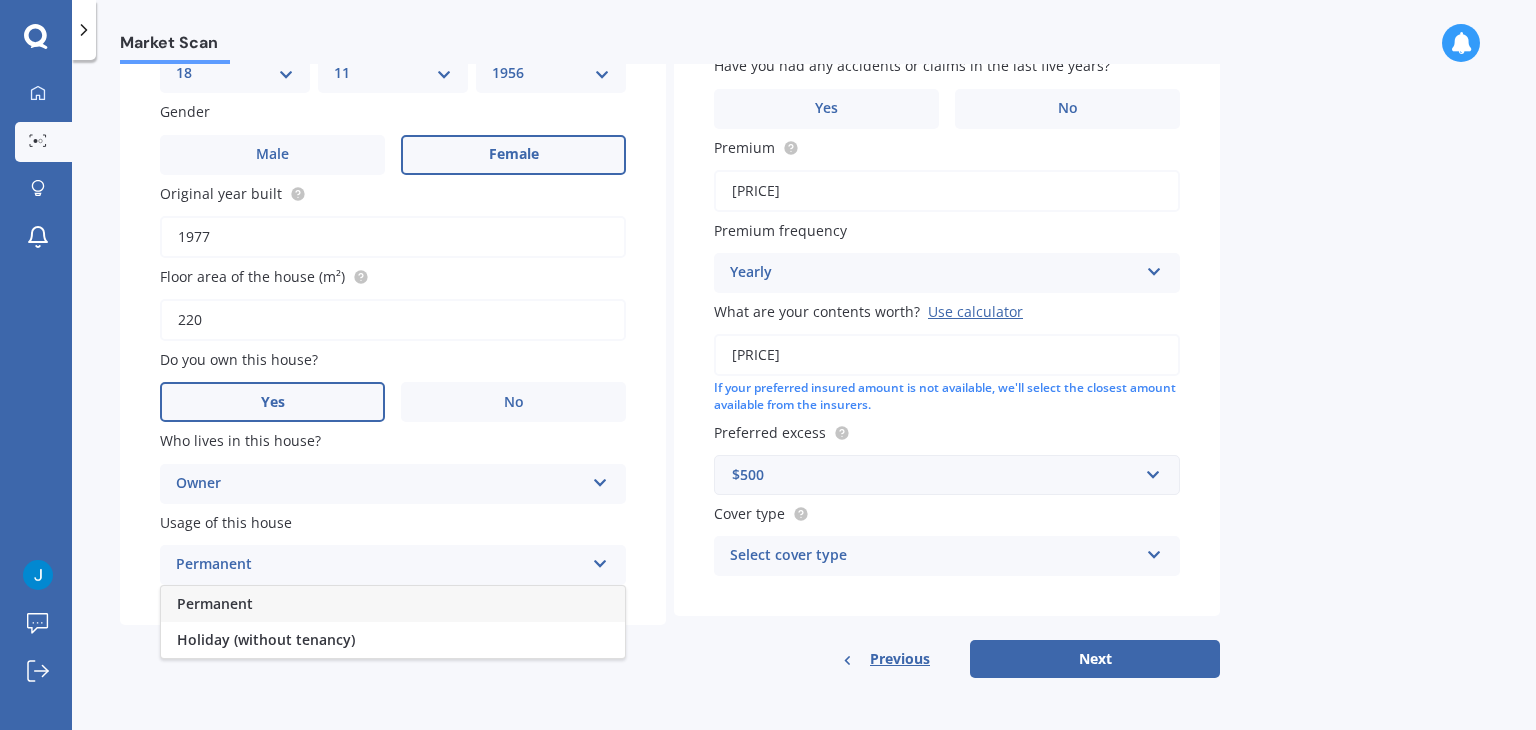 click on "Permanent" at bounding box center [393, 604] 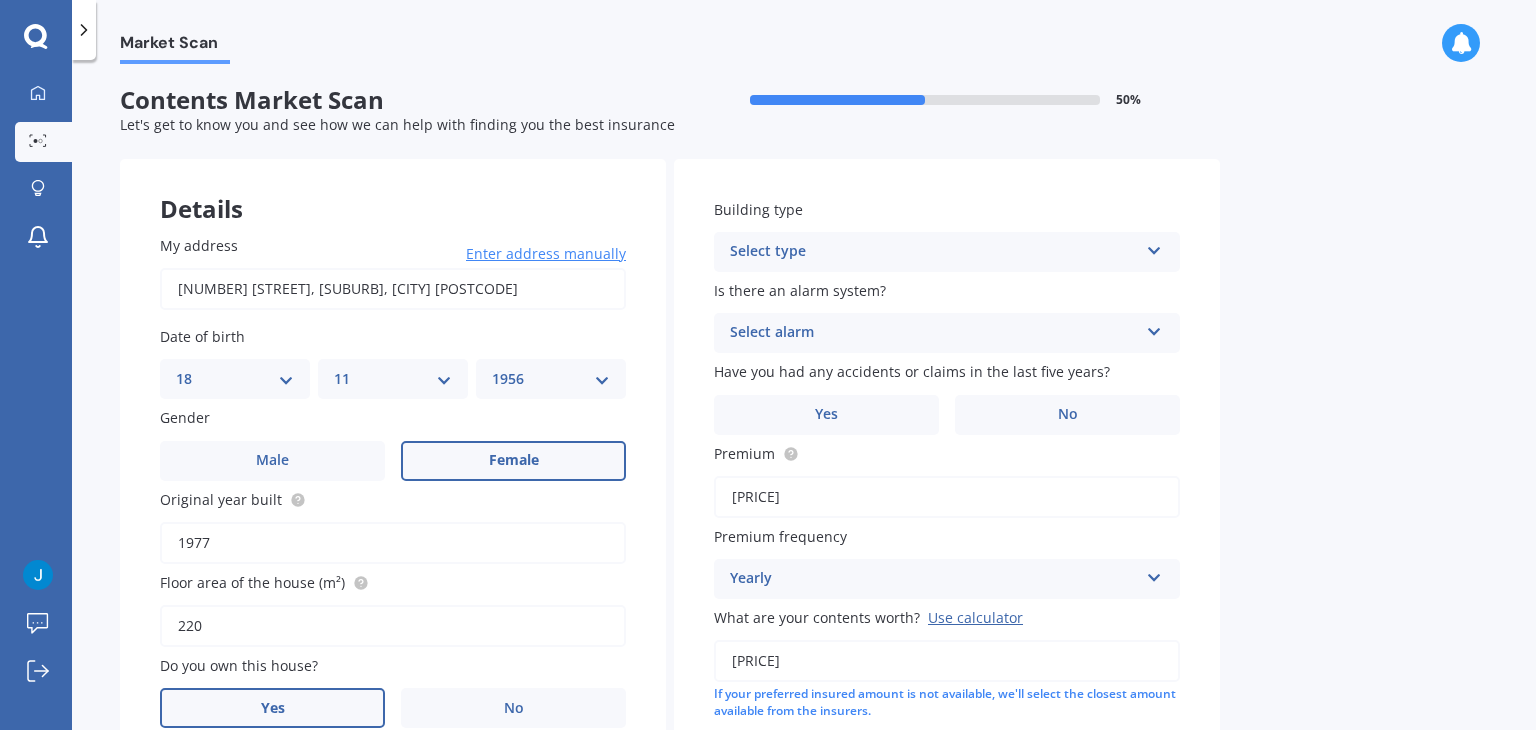 scroll, scrollTop: 0, scrollLeft: 0, axis: both 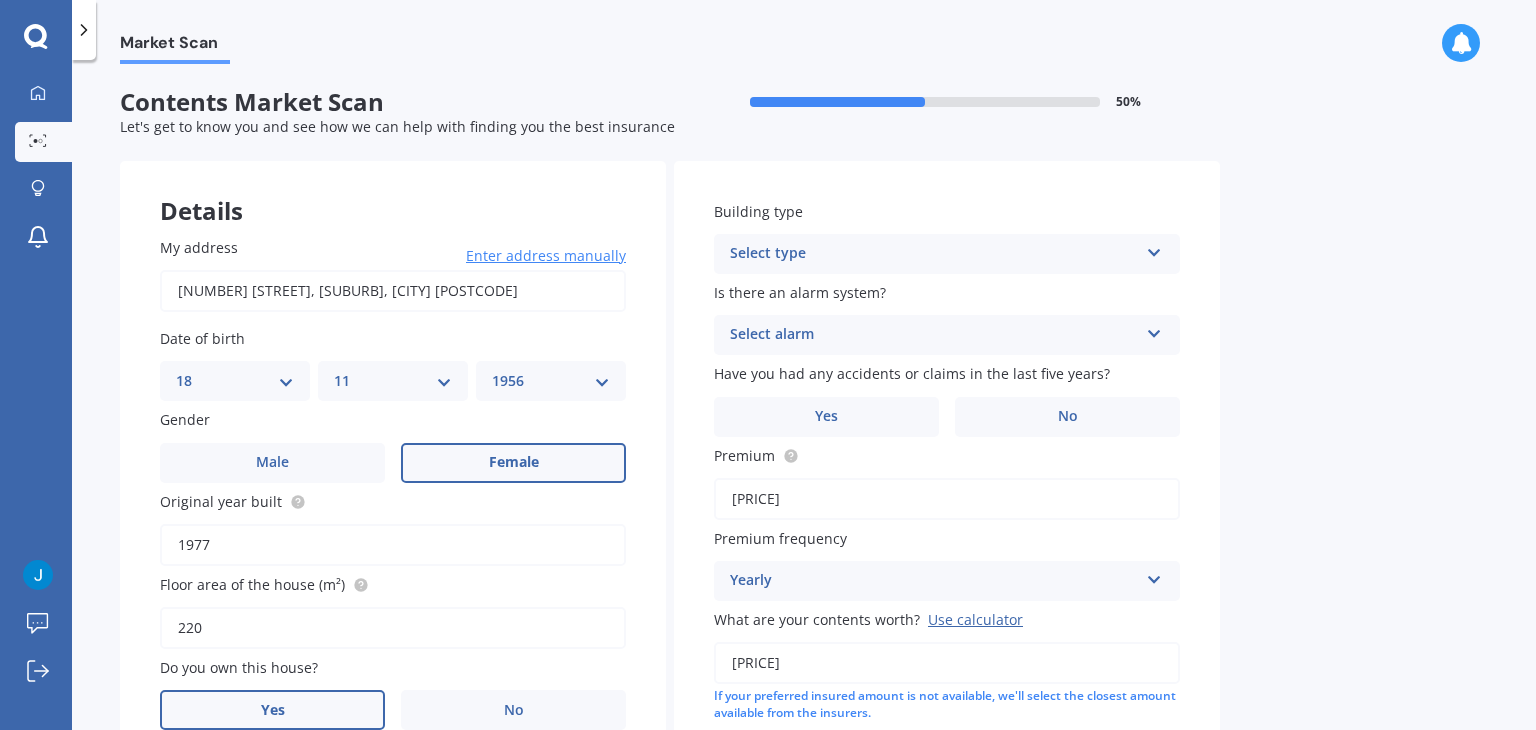 click at bounding box center (600, 787) 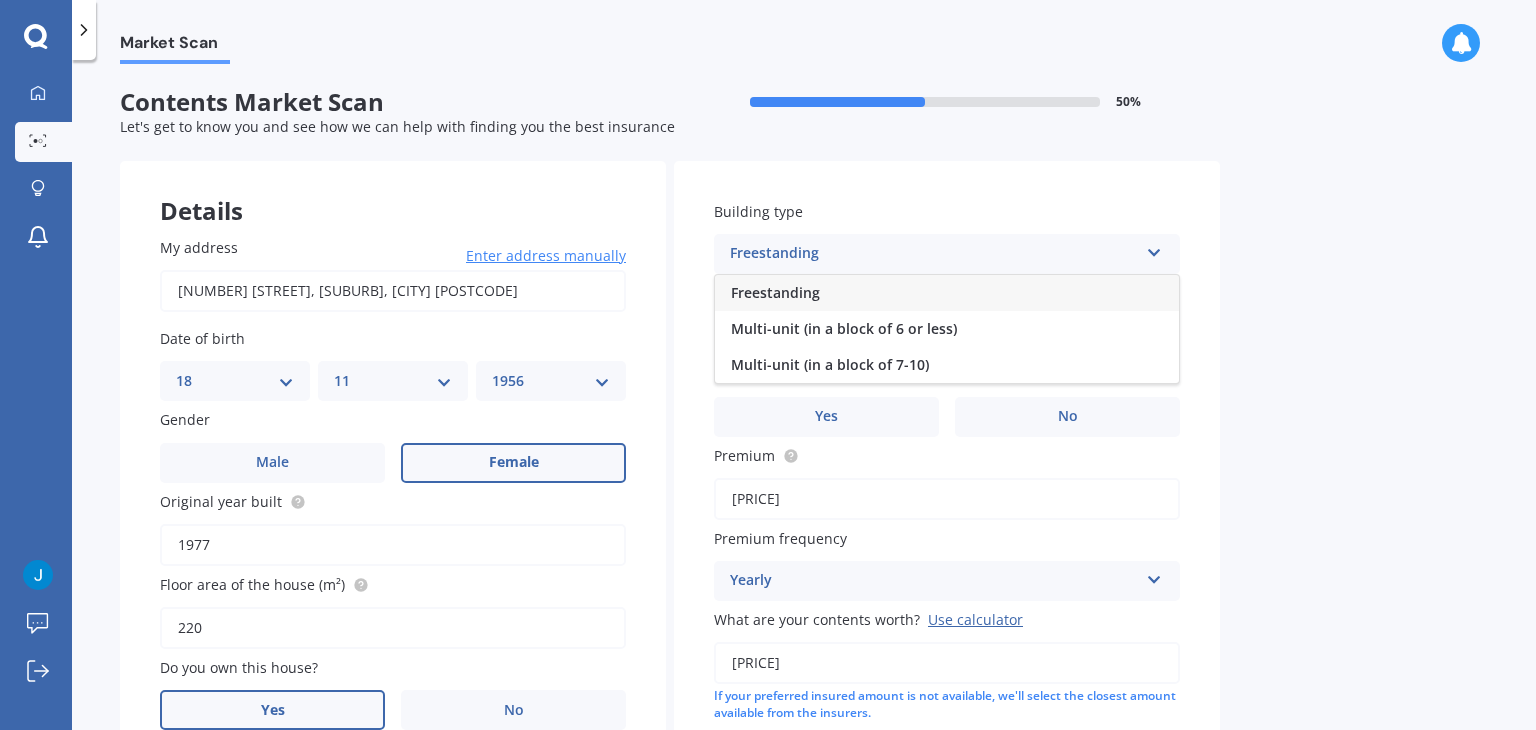 click on "Freestanding" at bounding box center [947, 293] 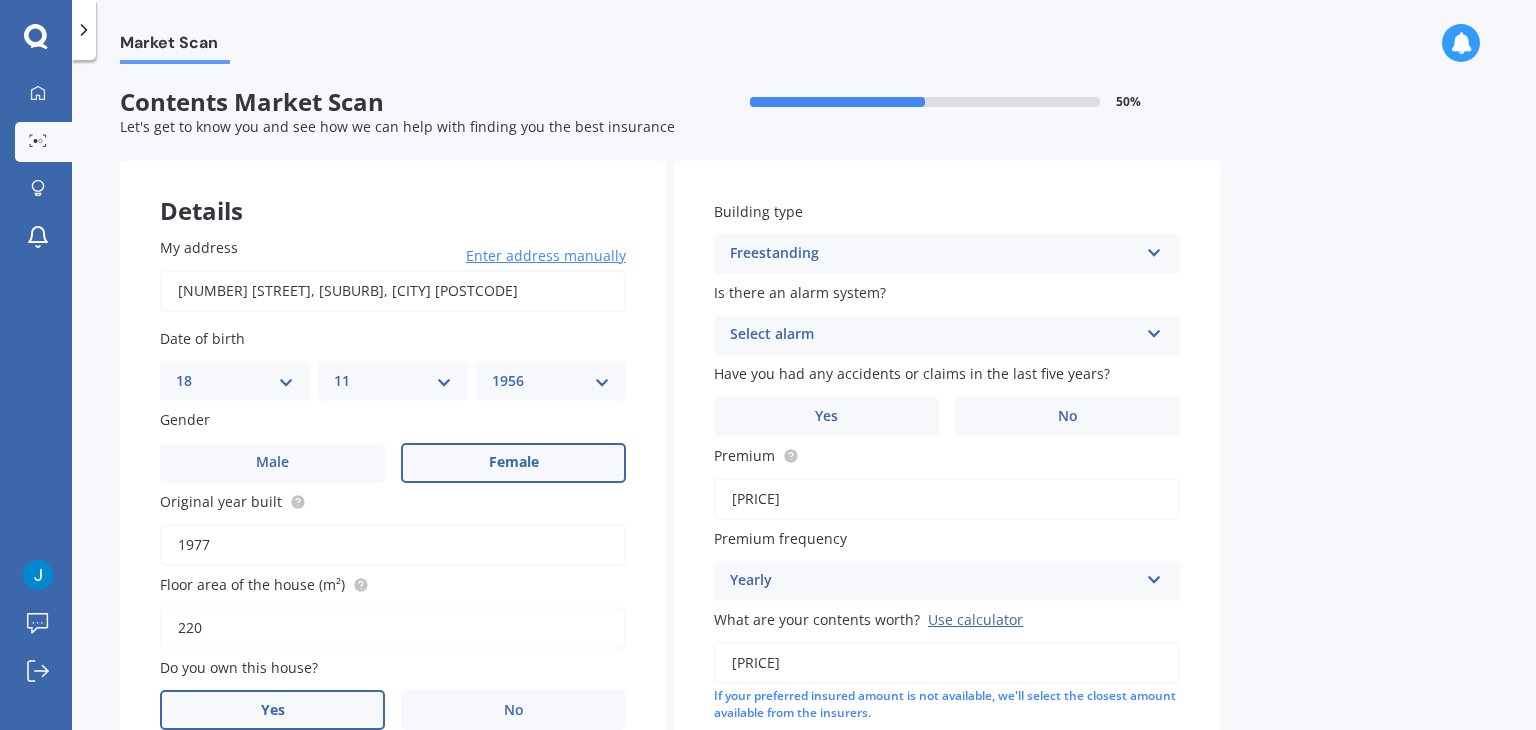 click at bounding box center [600, 787] 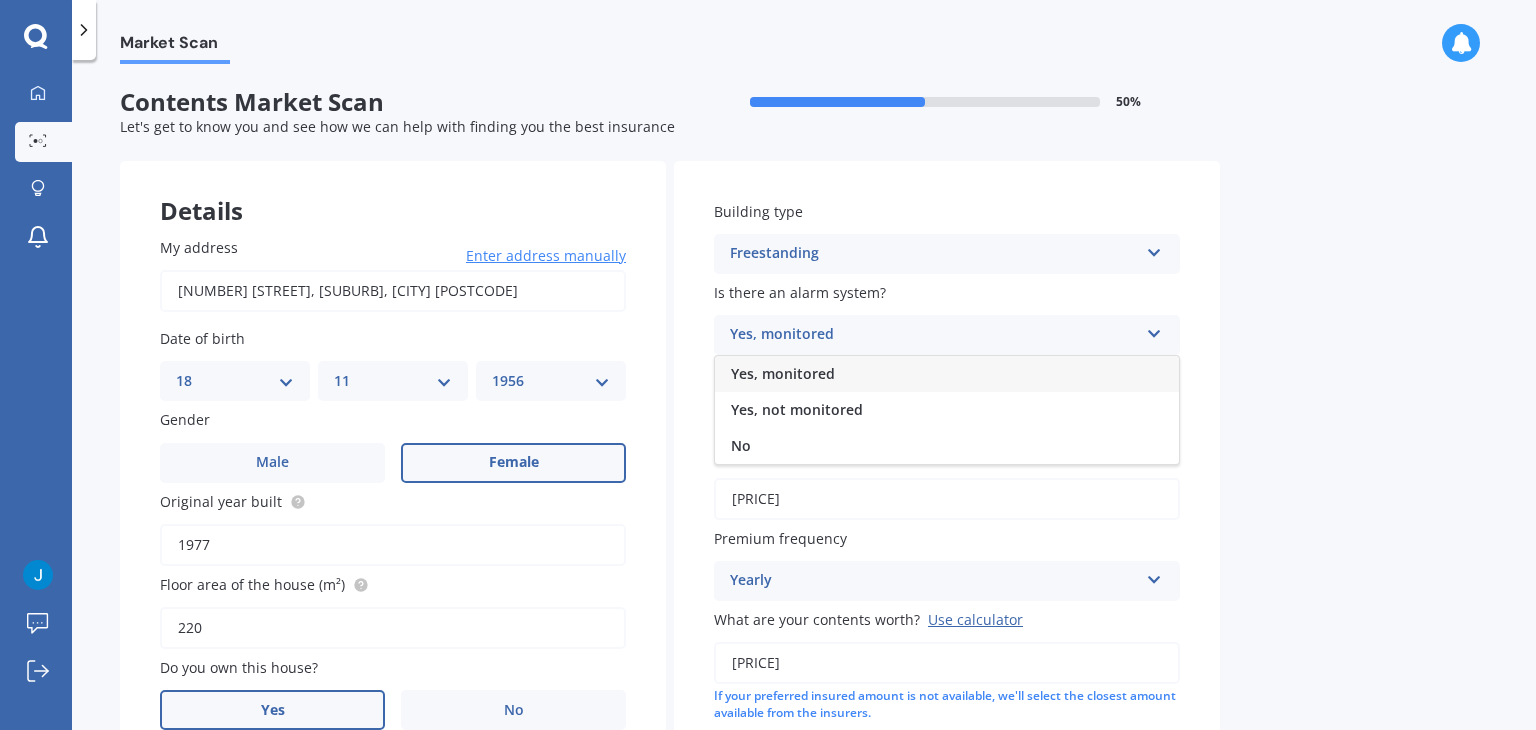 click on "No" at bounding box center (947, 446) 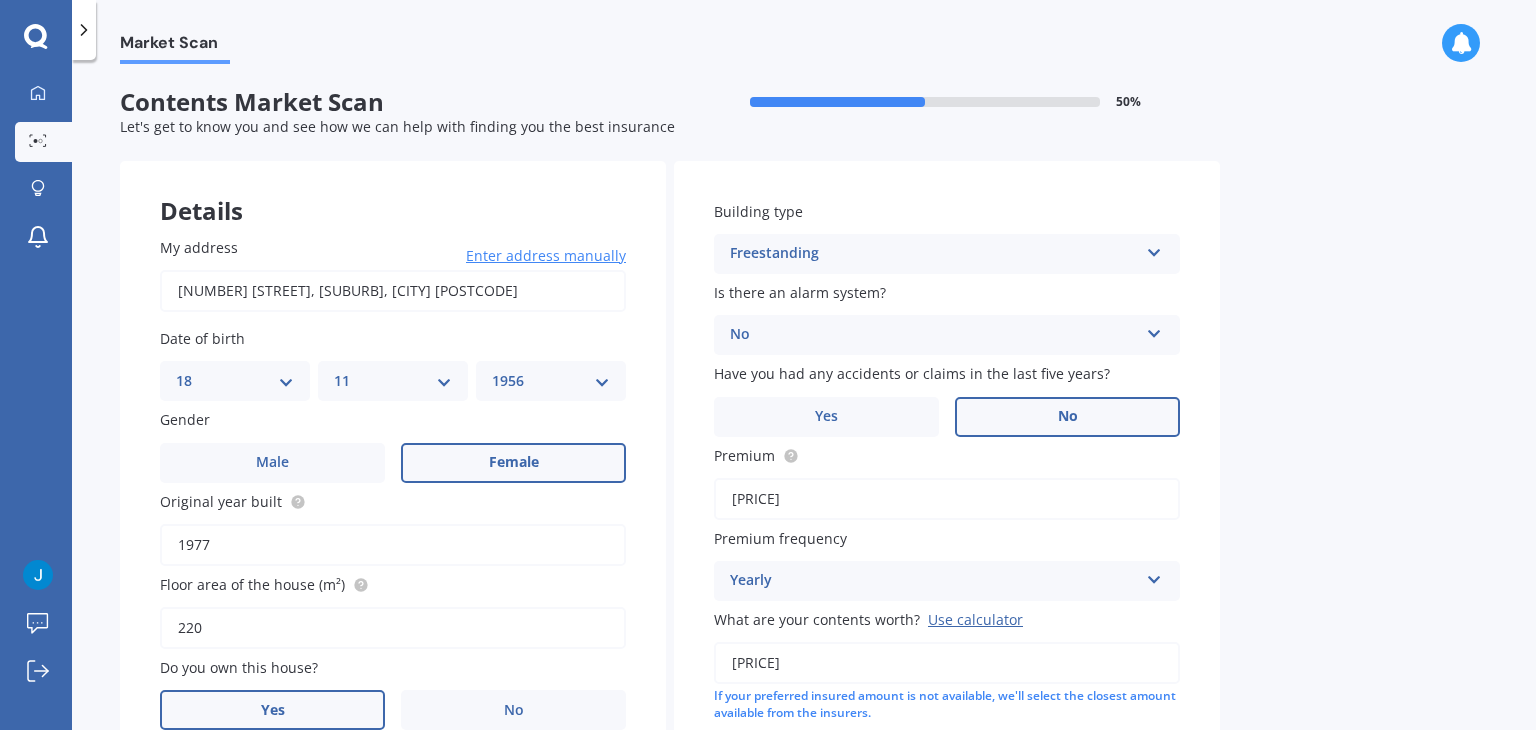 click on "No" at bounding box center (272, 462) 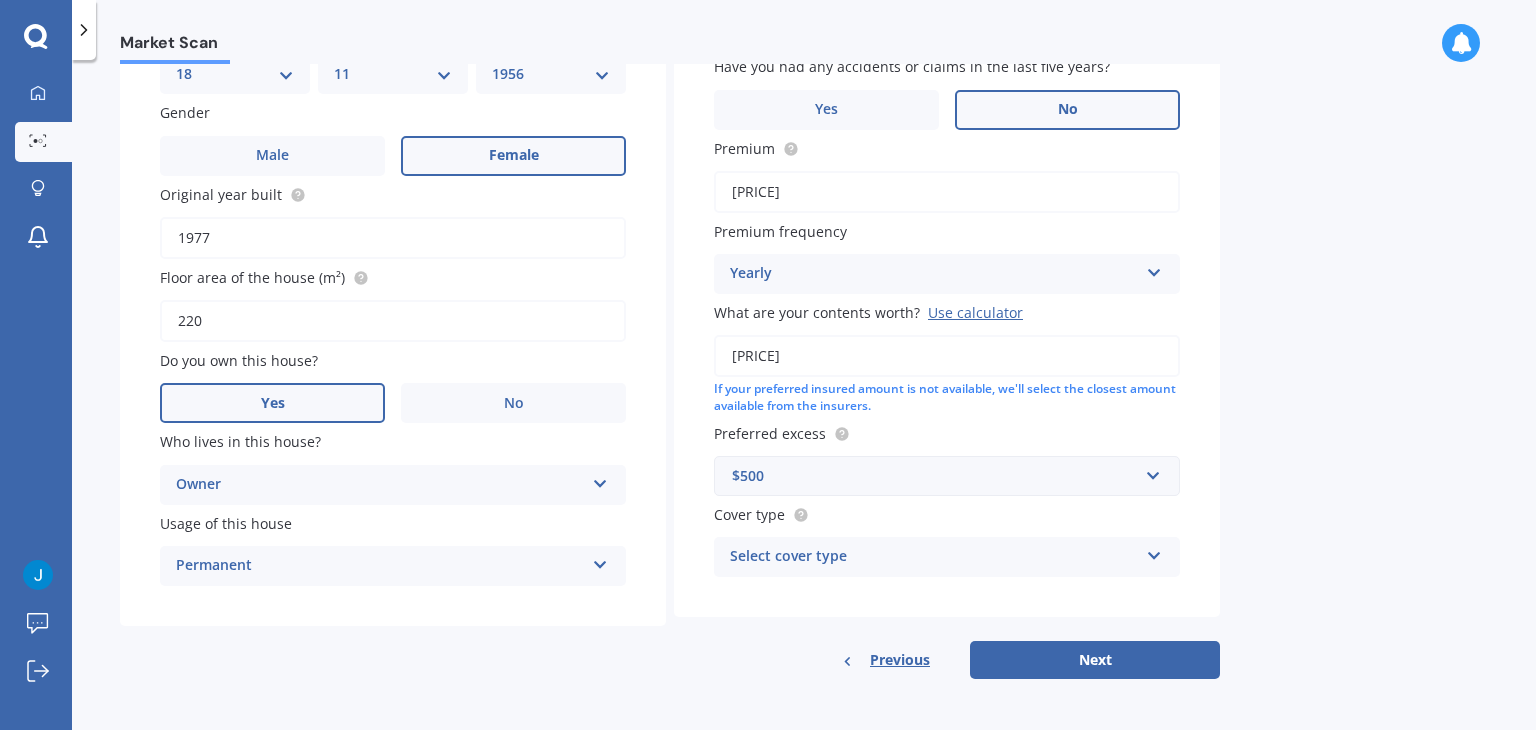 scroll, scrollTop: 308, scrollLeft: 0, axis: vertical 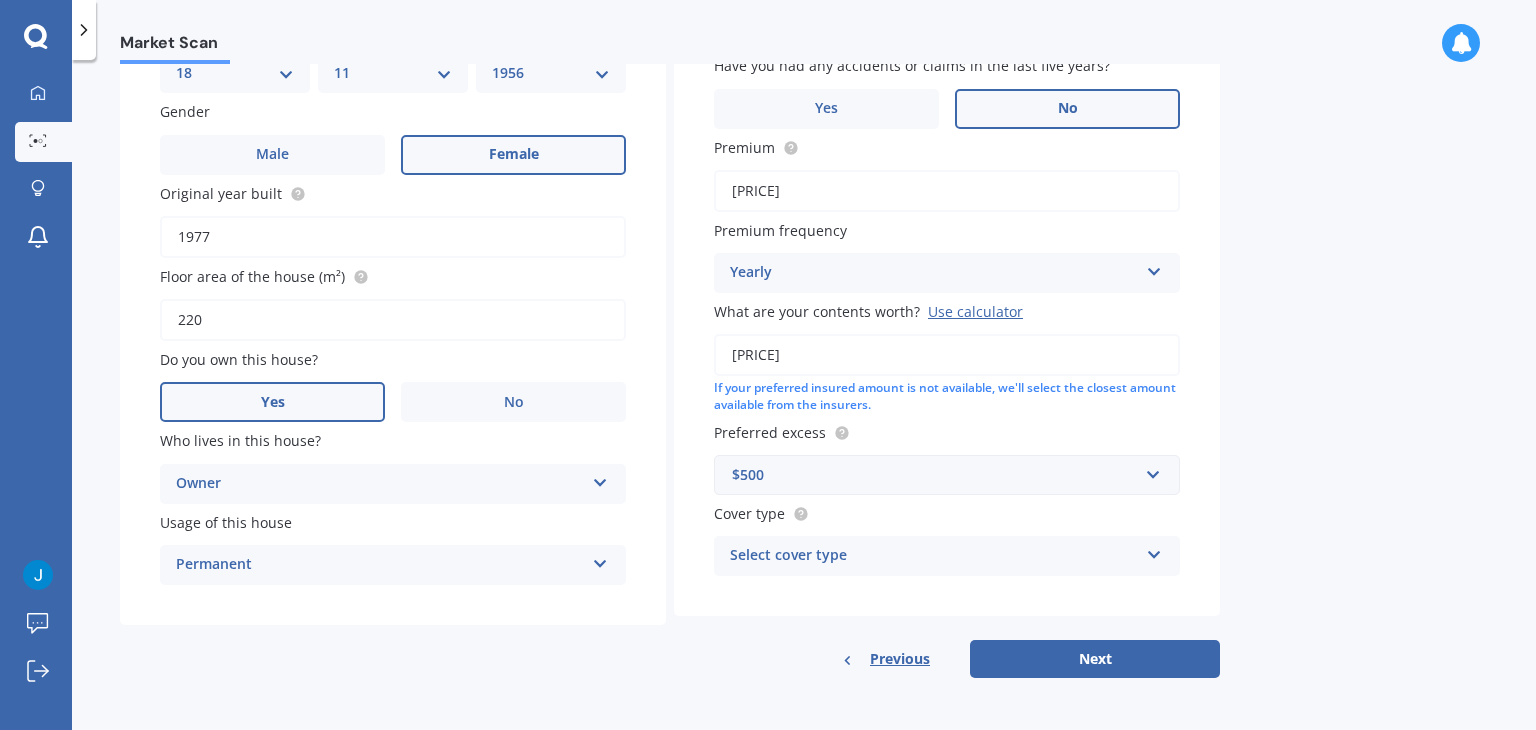 click at bounding box center (600, 479) 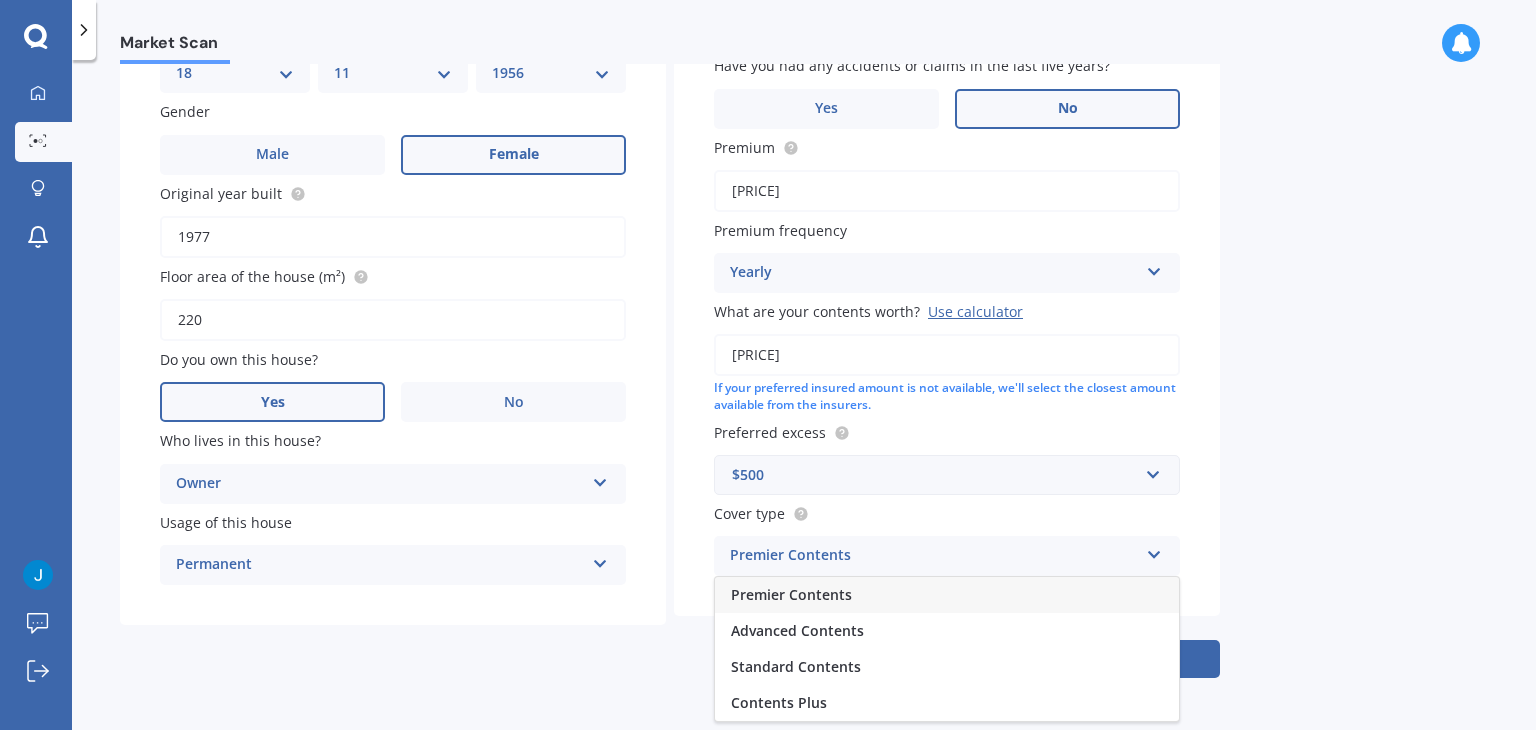 click on "Premier Contents" at bounding box center (947, 595) 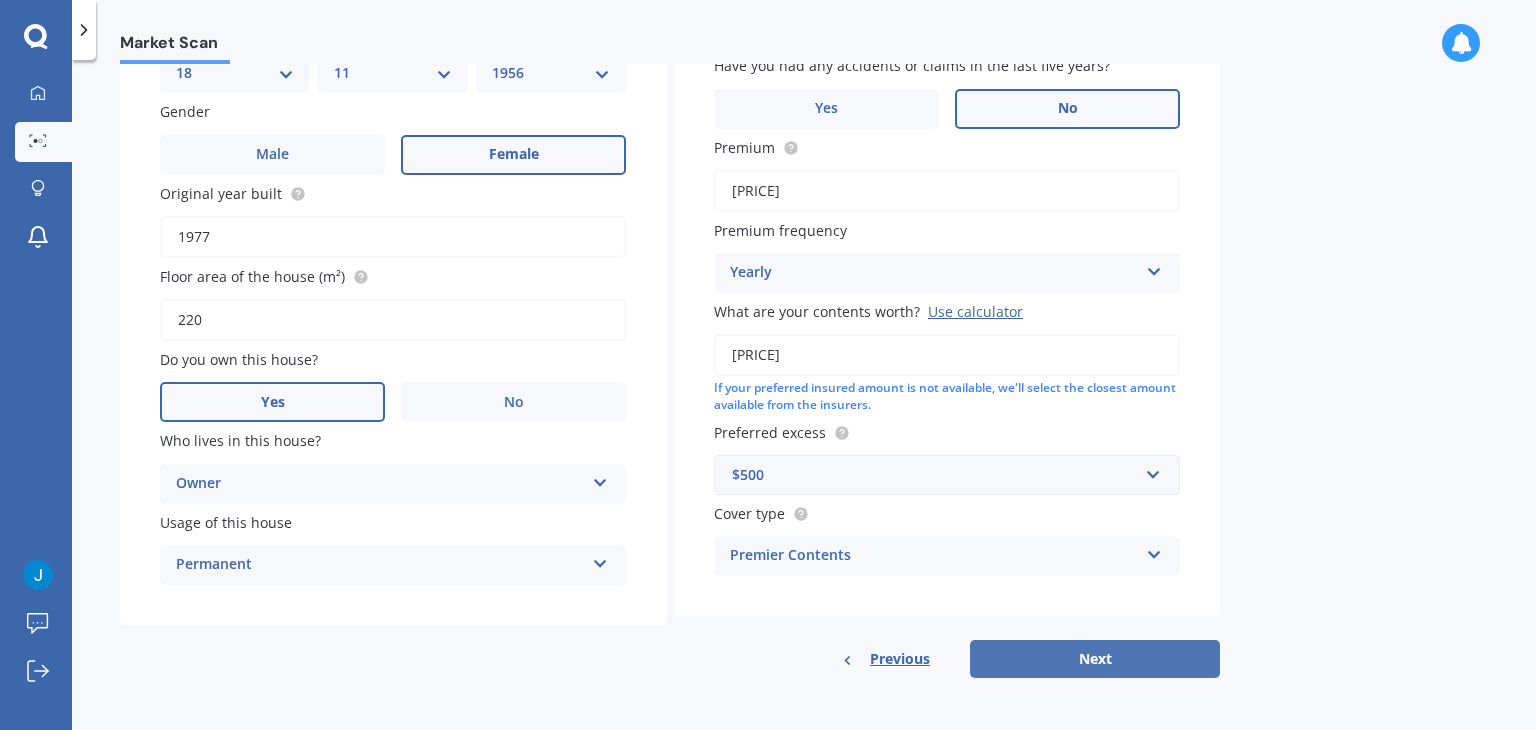 click on "Next" at bounding box center [1095, 659] 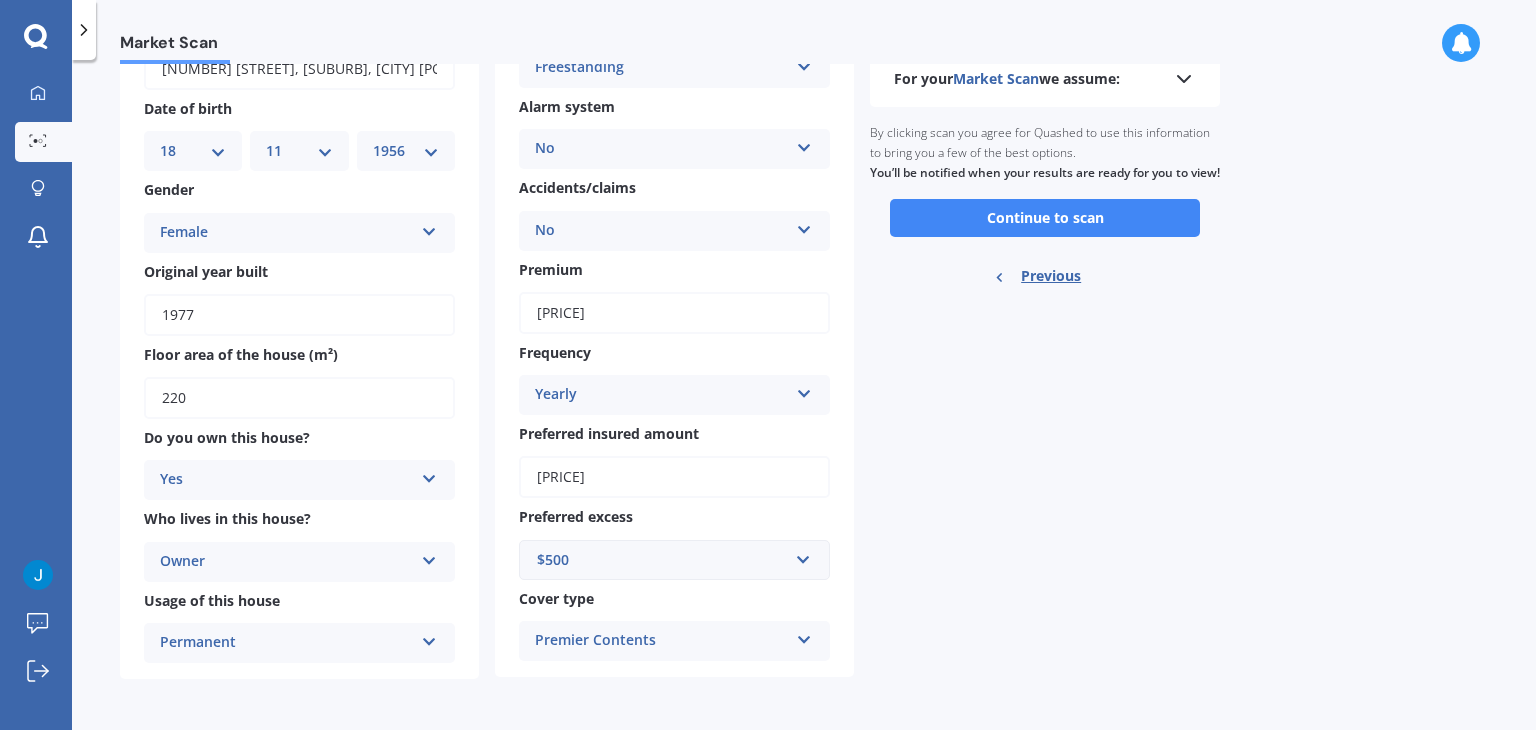 scroll, scrollTop: 0, scrollLeft: 0, axis: both 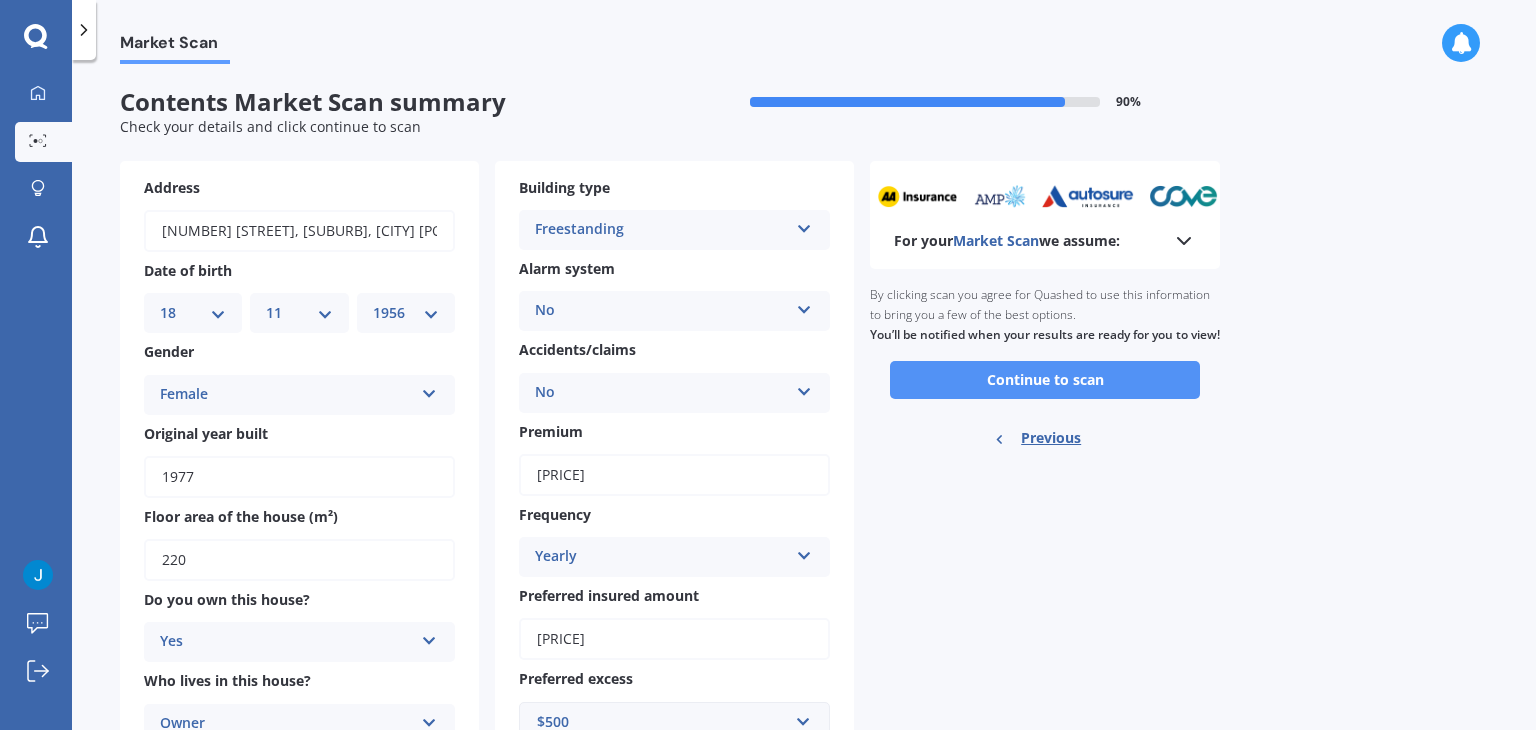 click on "Continue to scan" at bounding box center [1045, 380] 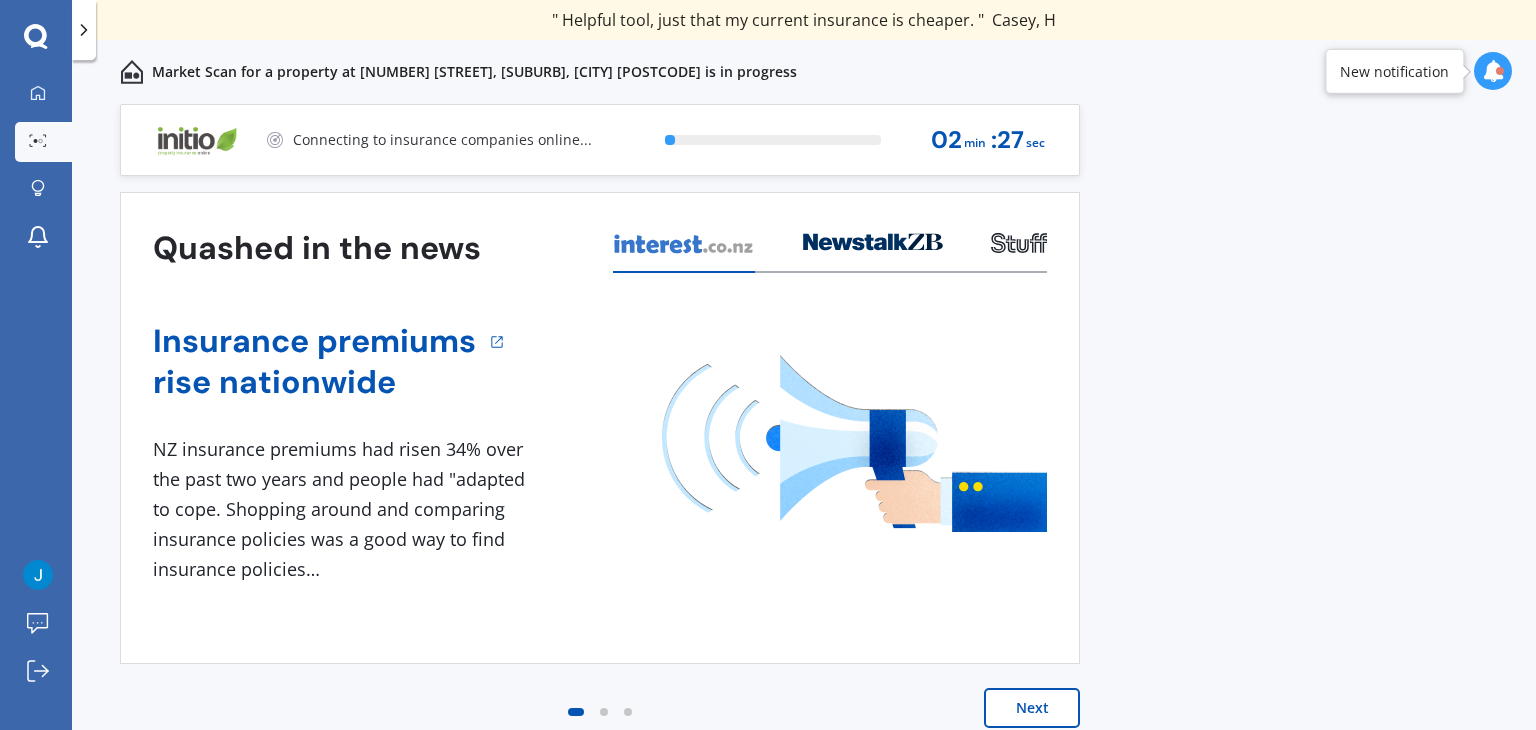 click on "Next" at bounding box center (1032, 708) 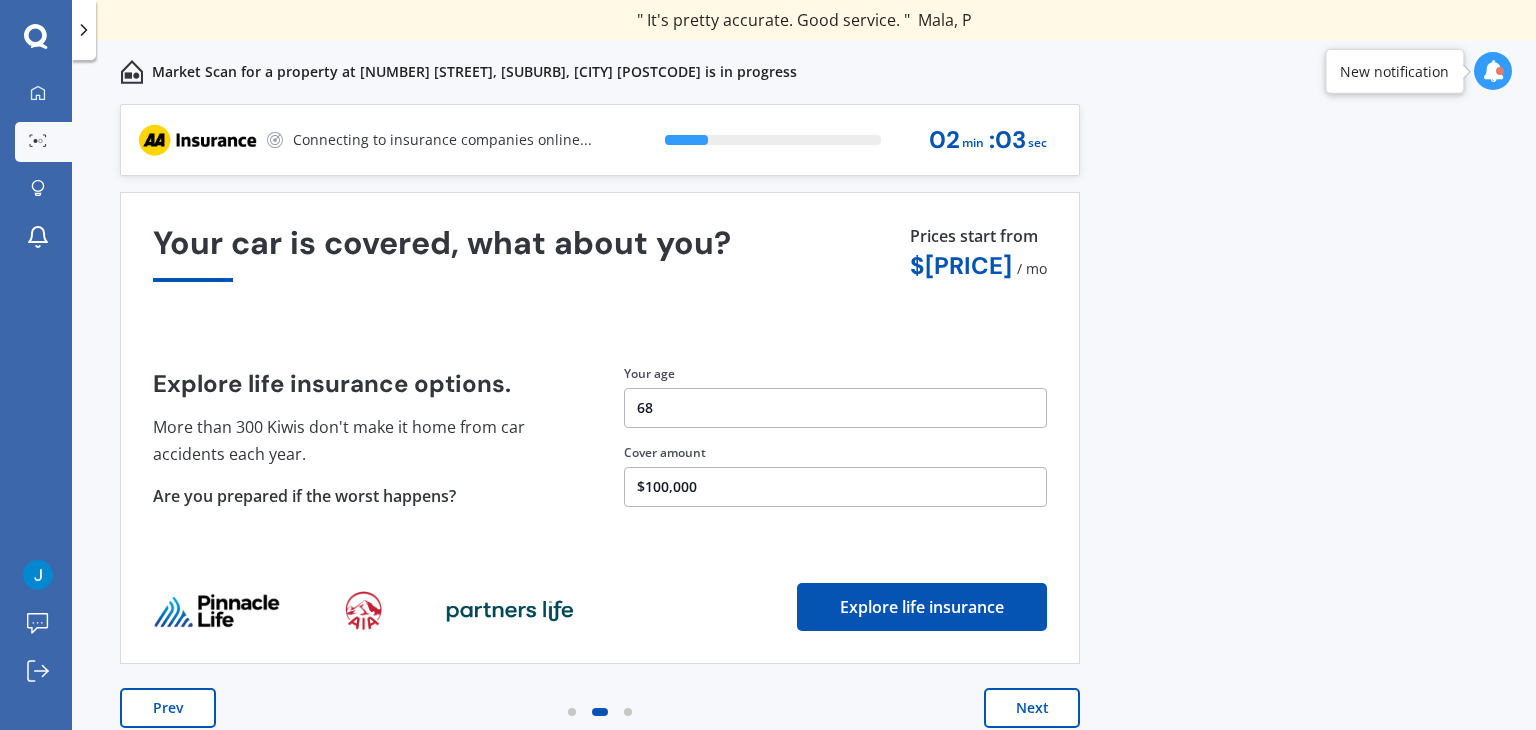click on "Prev" at bounding box center (168, 708) 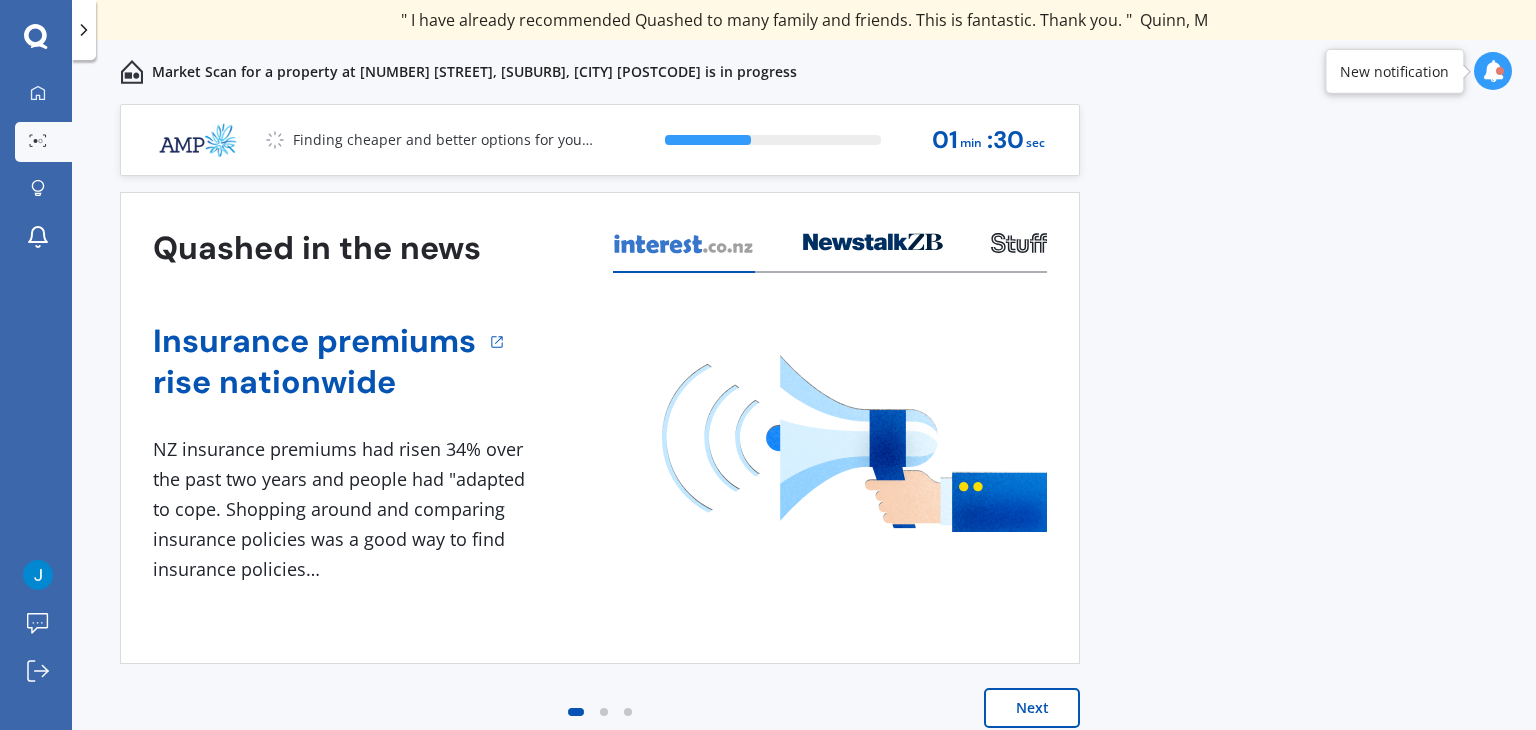 click at bounding box center (1493, 71) 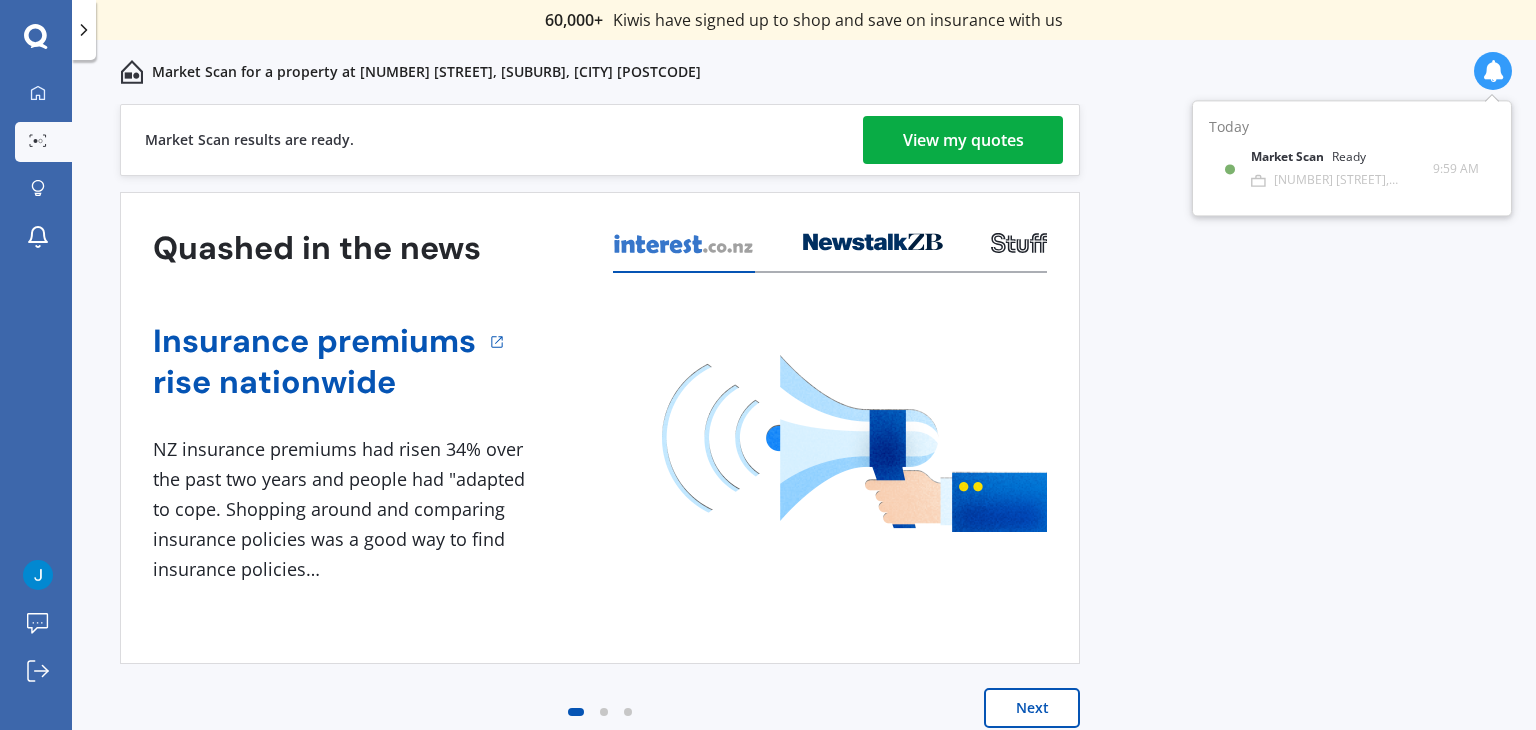 click on "View my quotes" at bounding box center [963, 140] 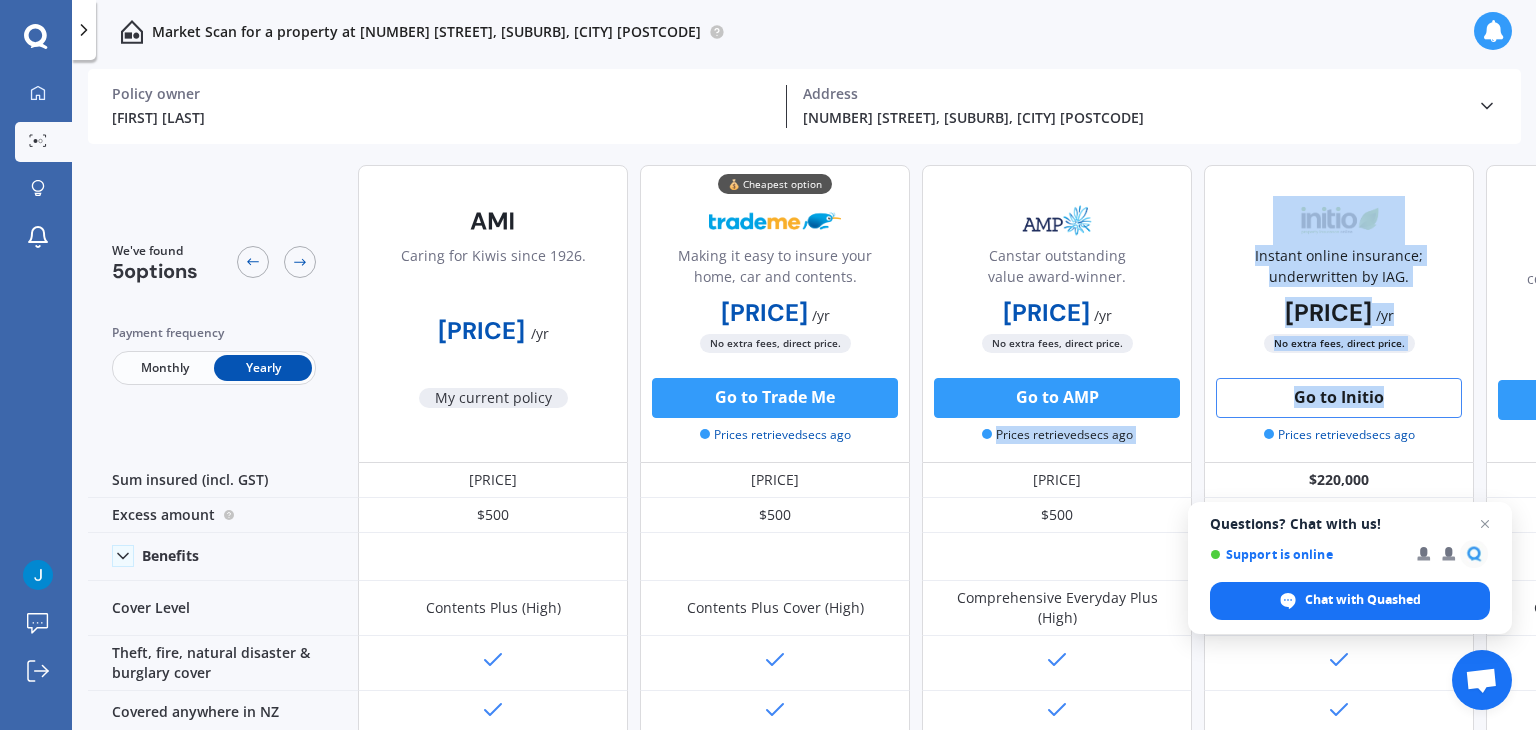 drag, startPoint x: 1404, startPoint y: 356, endPoint x: 1263, endPoint y: 407, distance: 149.93999 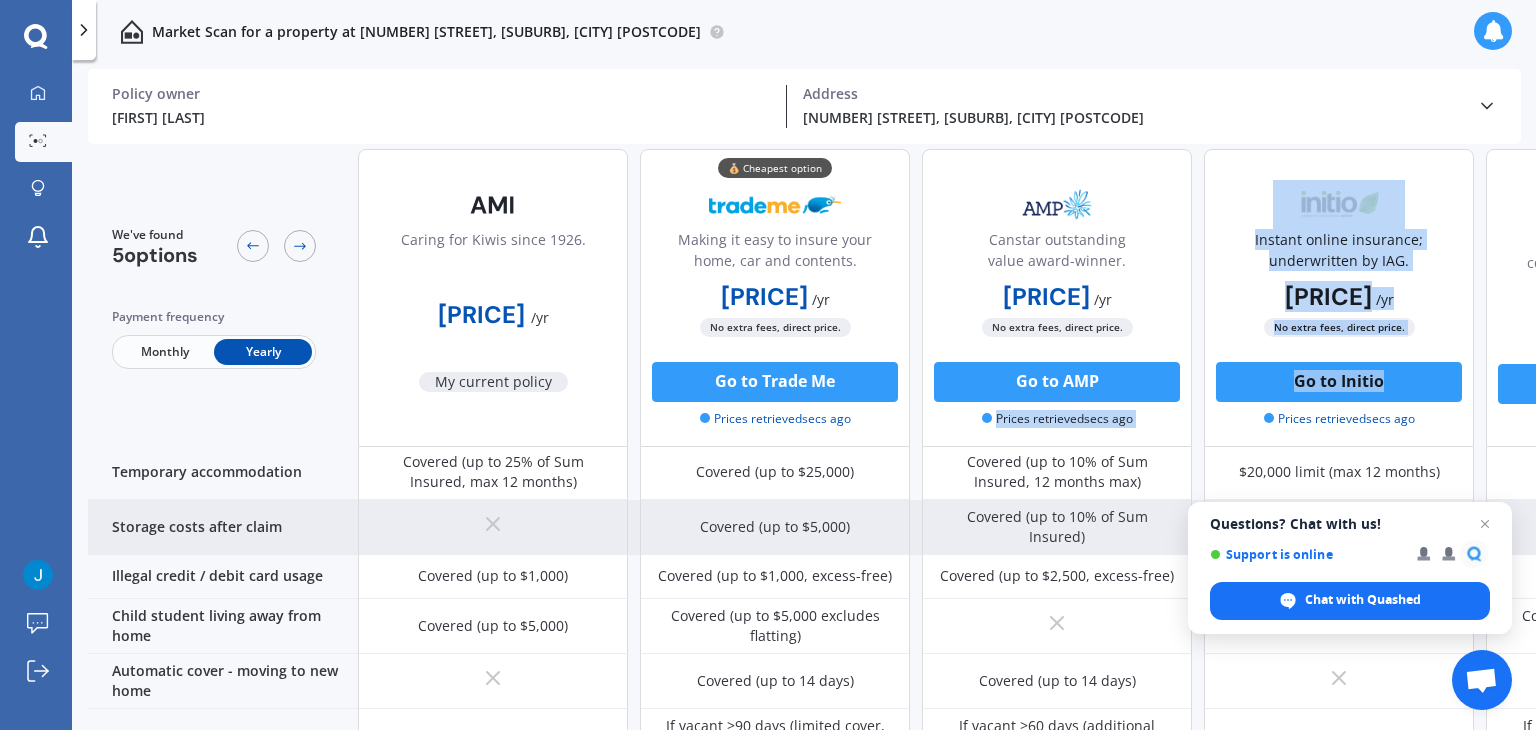 scroll, scrollTop: 1385, scrollLeft: 0, axis: vertical 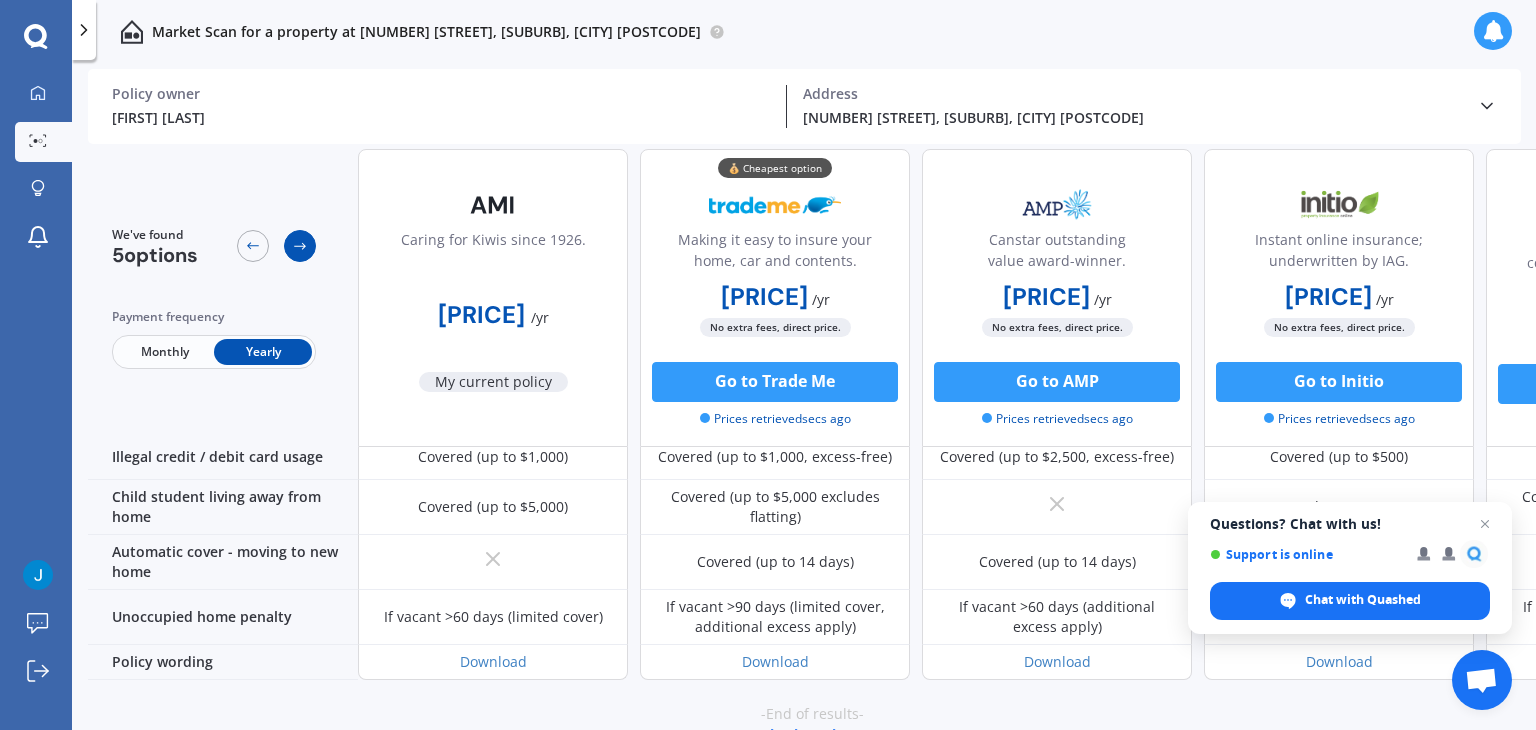 click at bounding box center (300, 246) 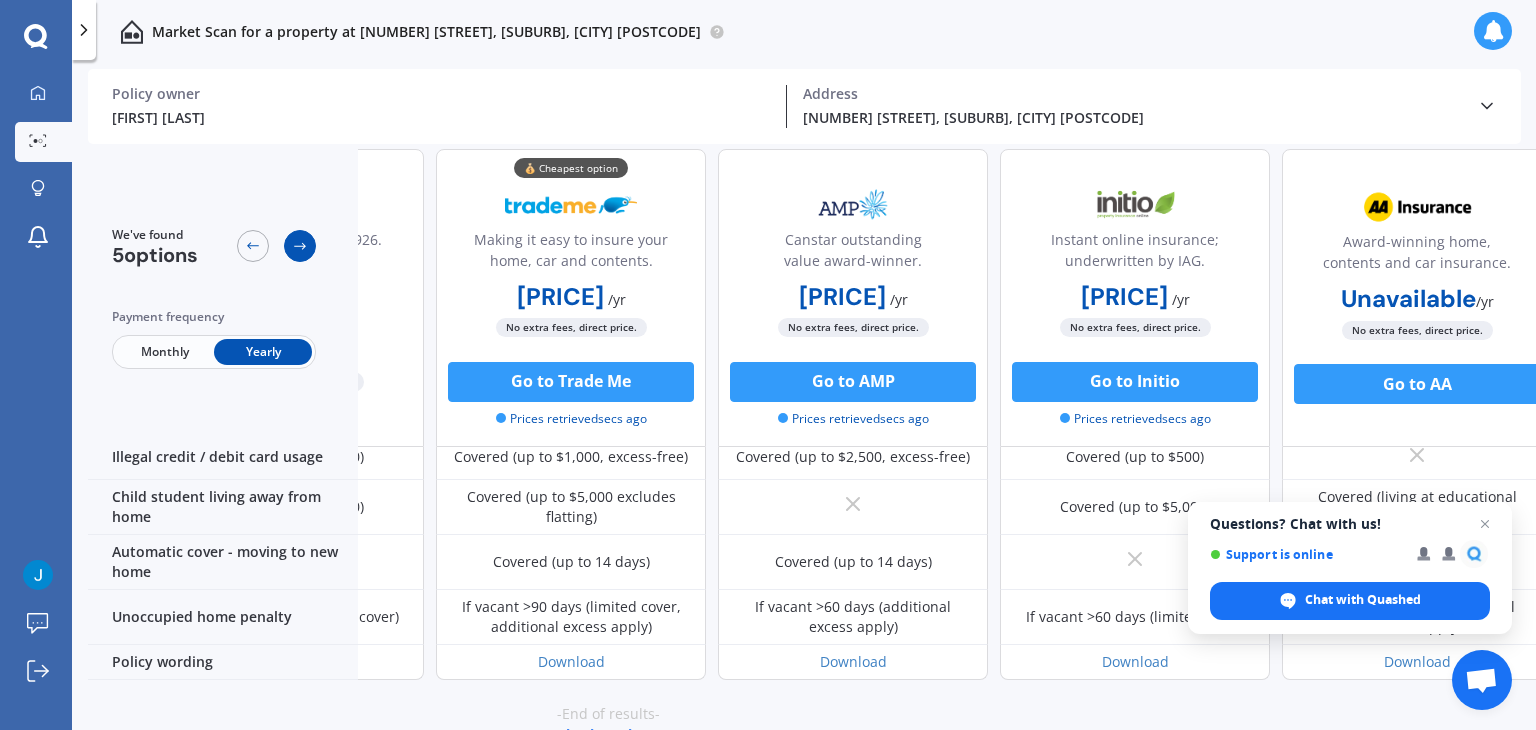 scroll, scrollTop: 1385, scrollLeft: 229, axis: both 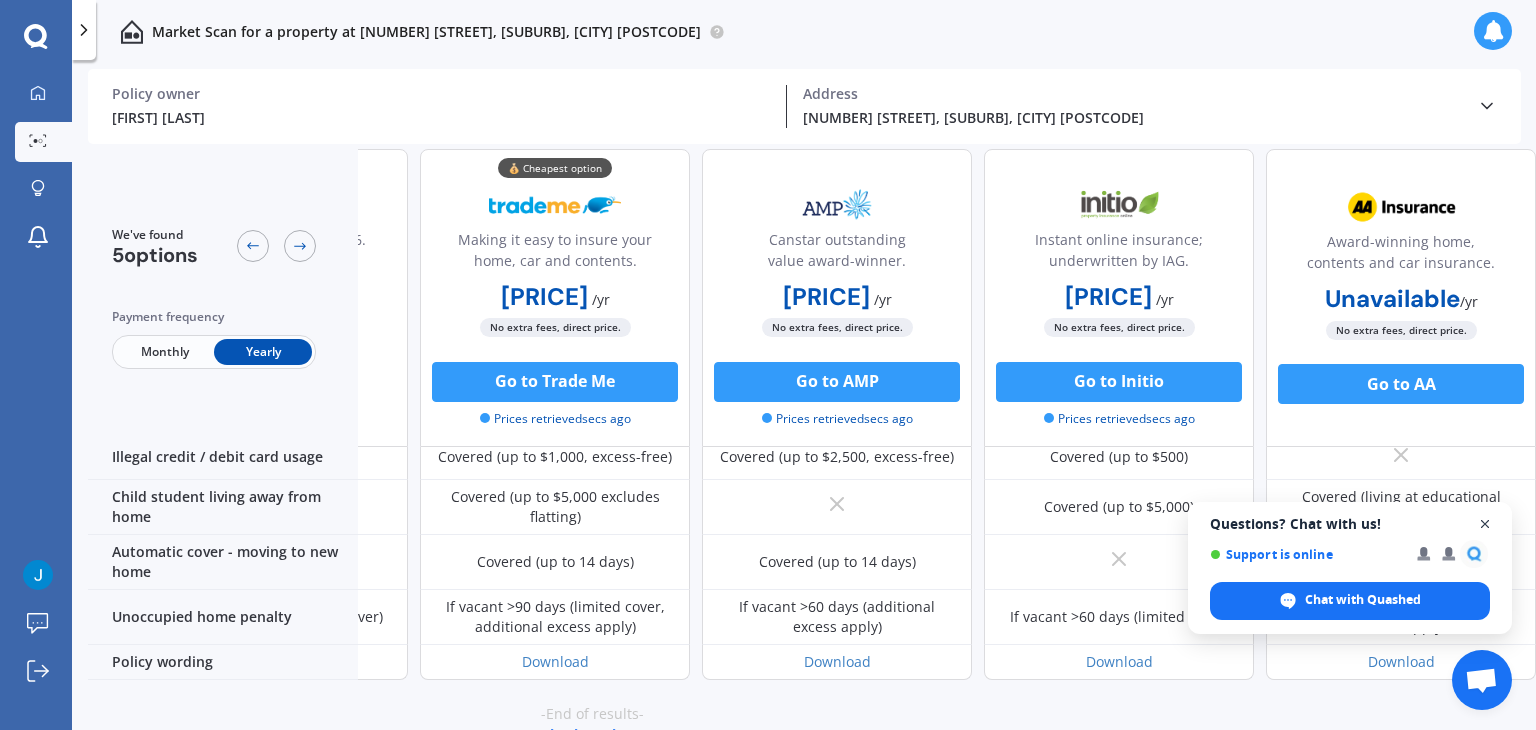 click at bounding box center [1485, 524] 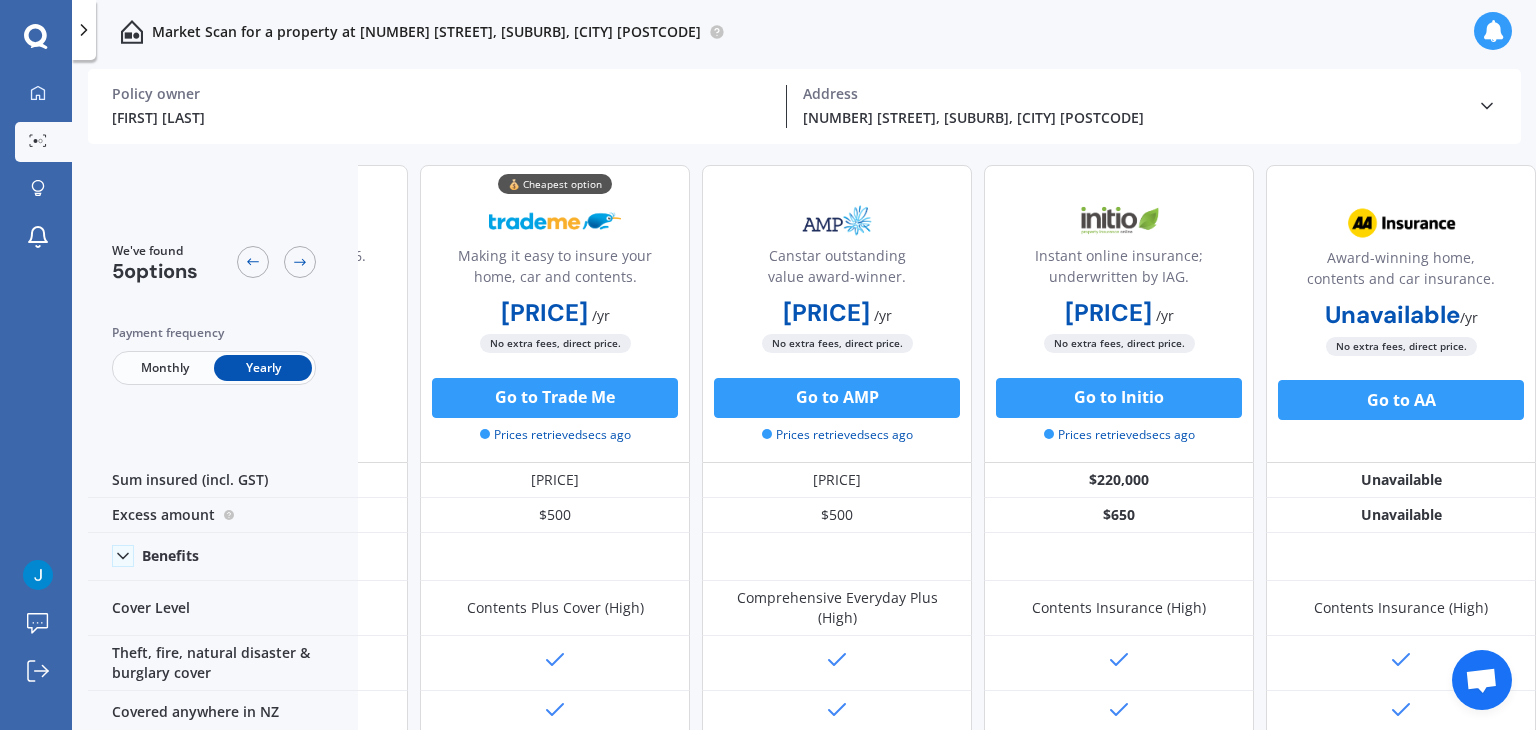 scroll, scrollTop: 0, scrollLeft: 229, axis: horizontal 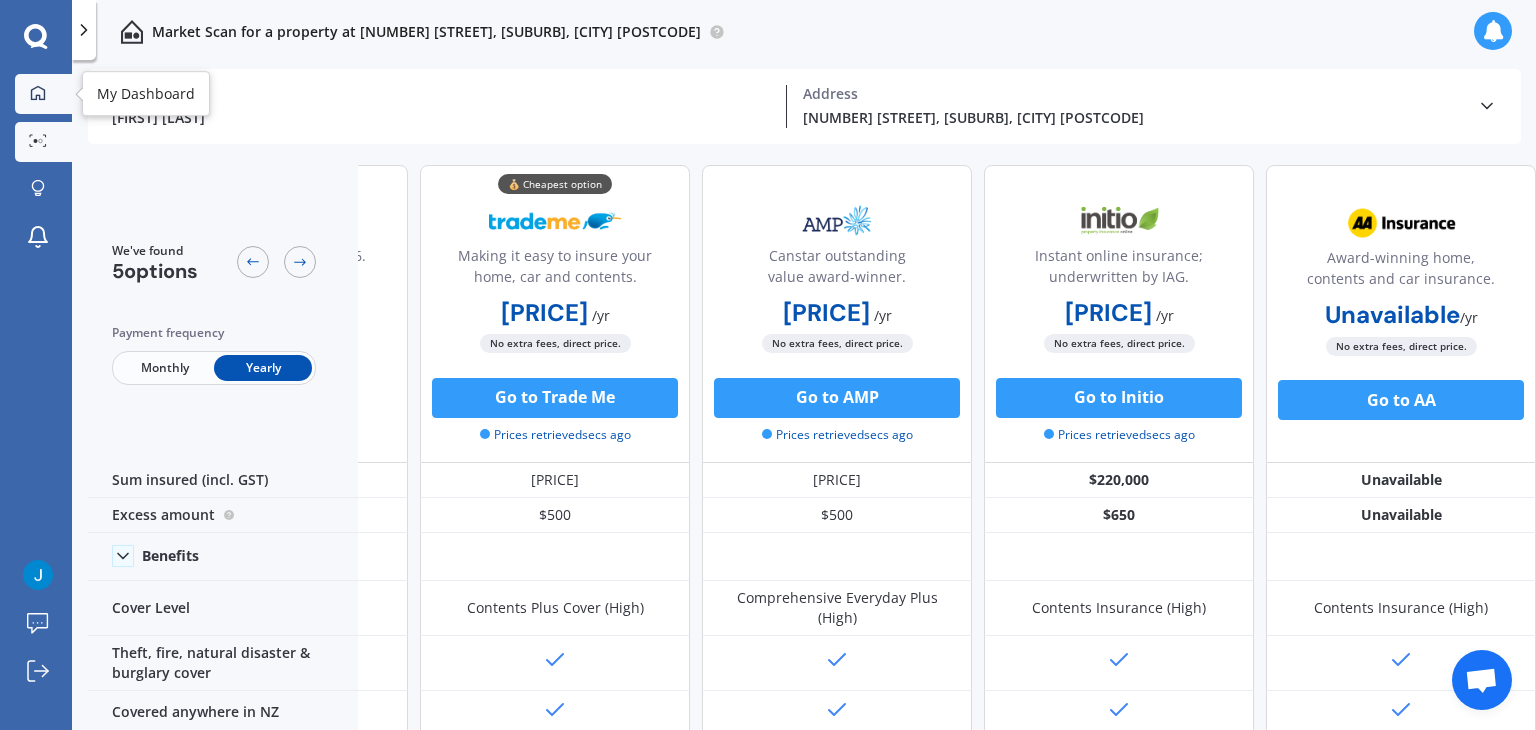 click on "My Dashboard" at bounding box center [43, 94] 